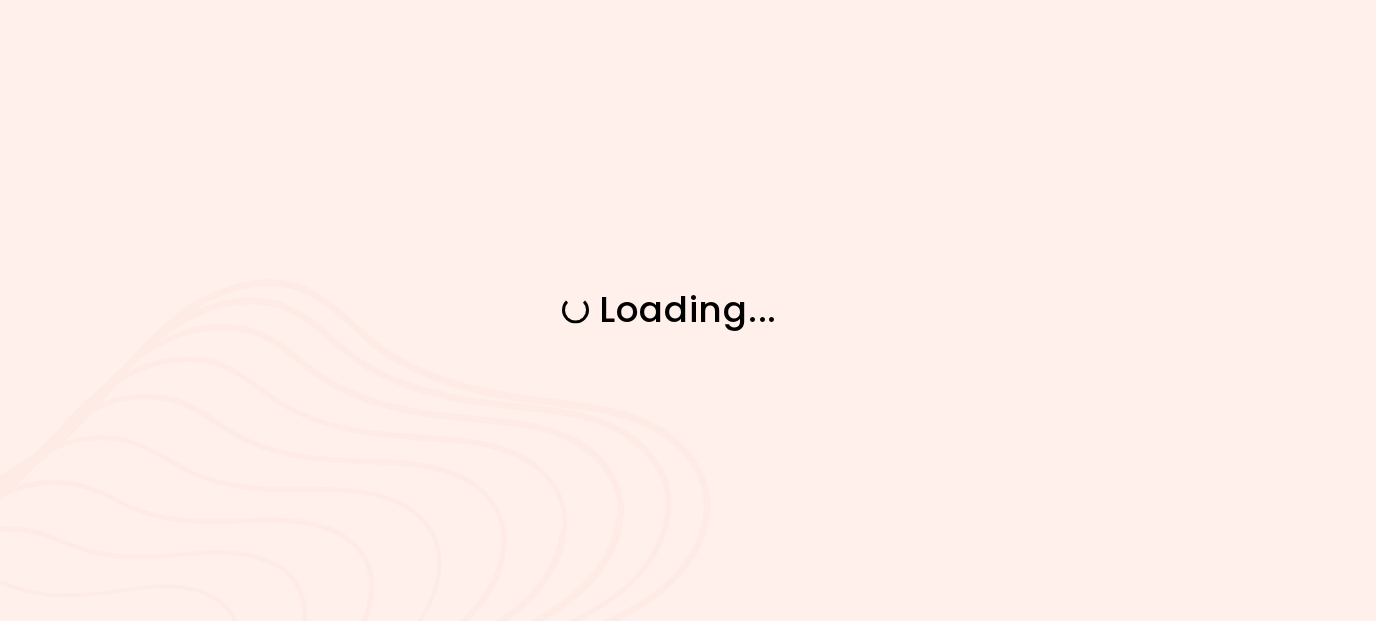 scroll, scrollTop: 0, scrollLeft: 0, axis: both 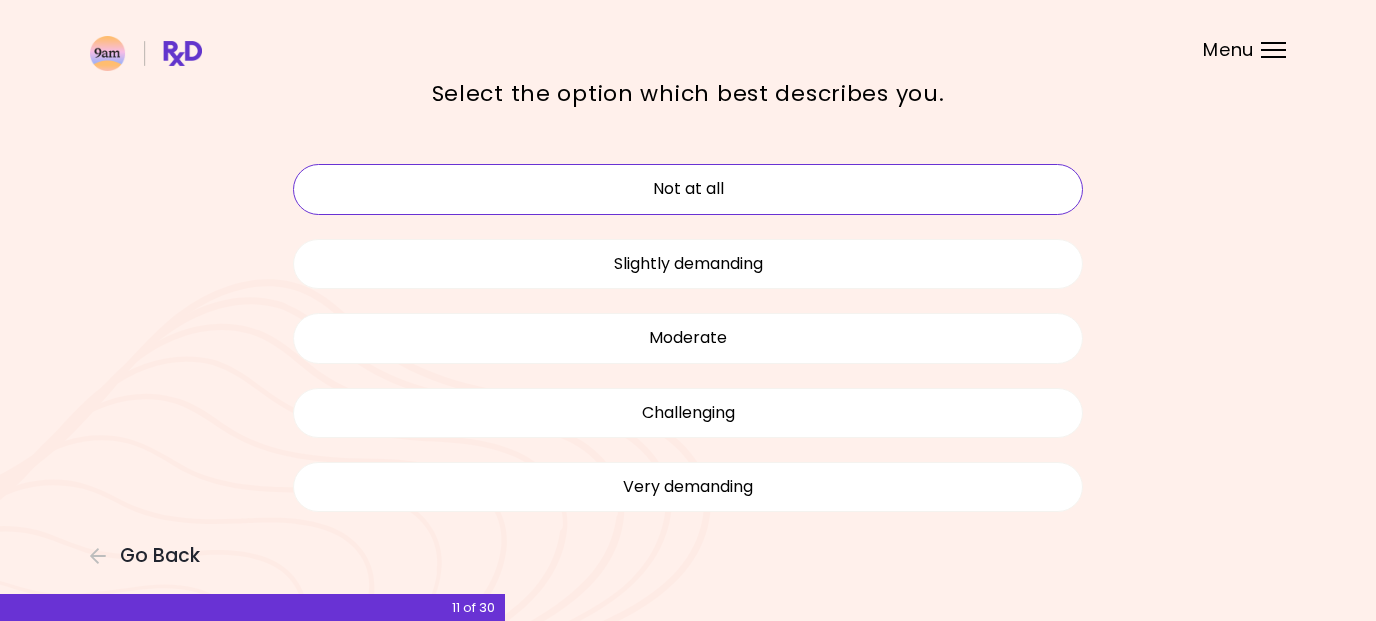 click on "Not at all" at bounding box center (688, 189) 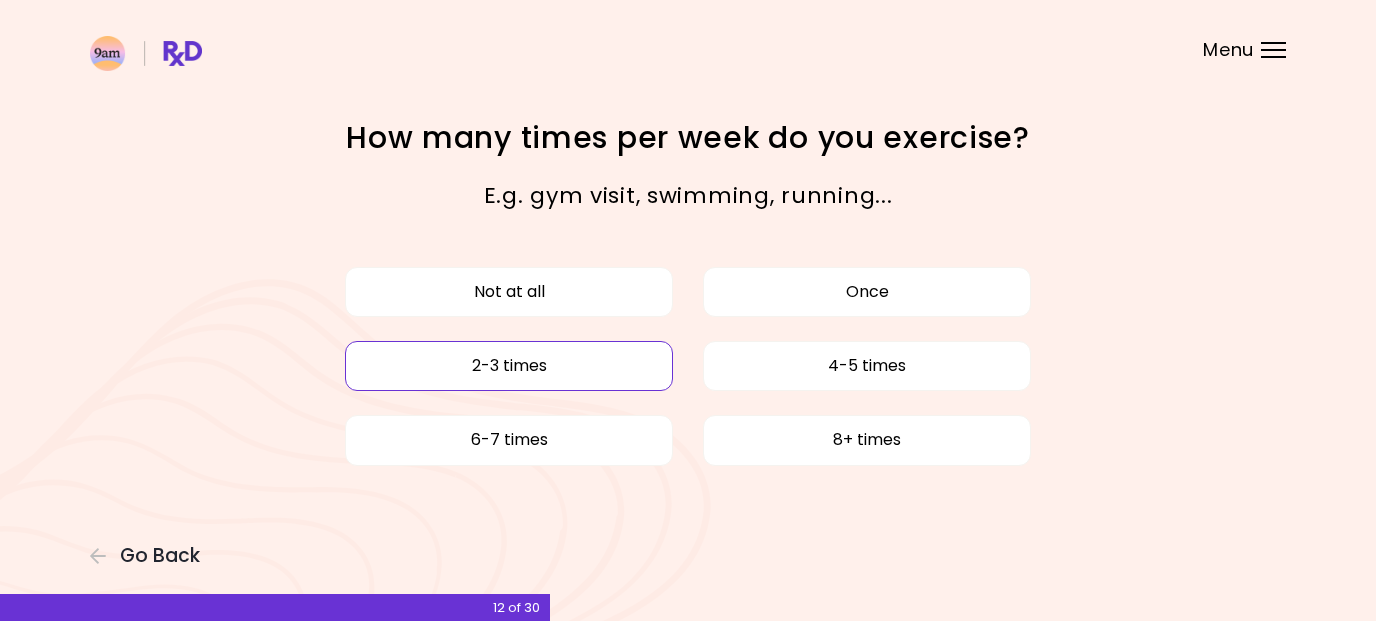 click on "2-3 times" at bounding box center (509, 366) 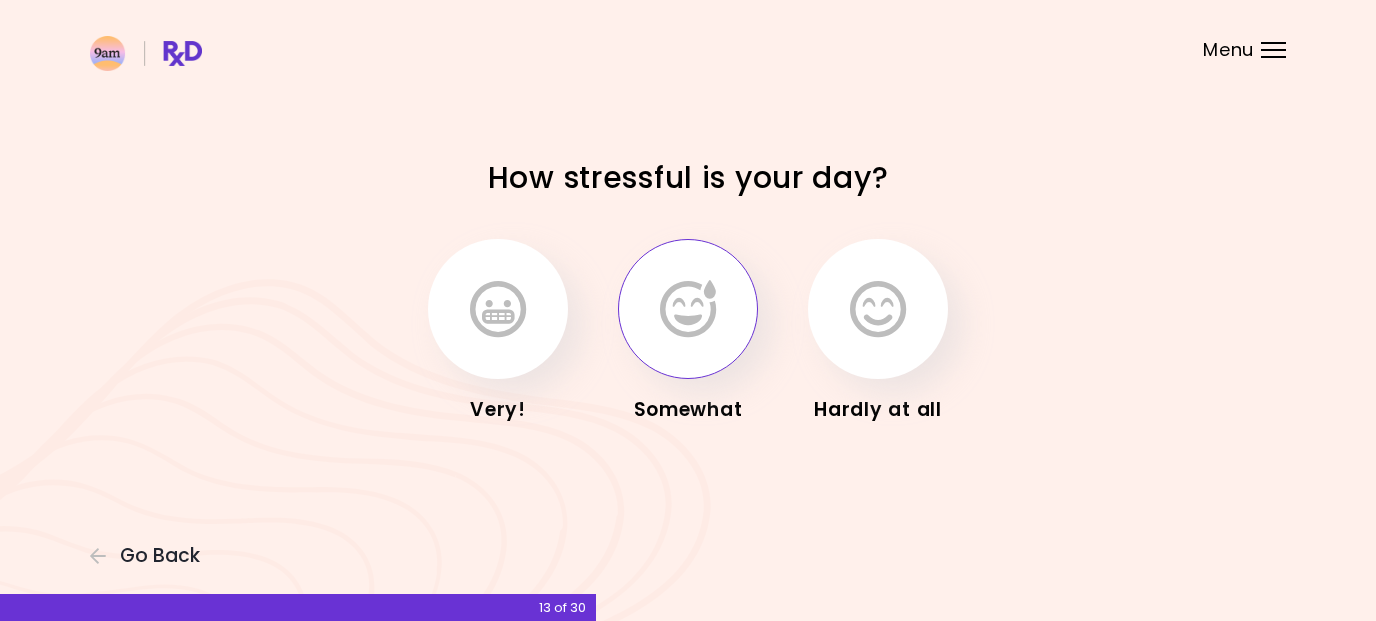 click at bounding box center (688, 309) 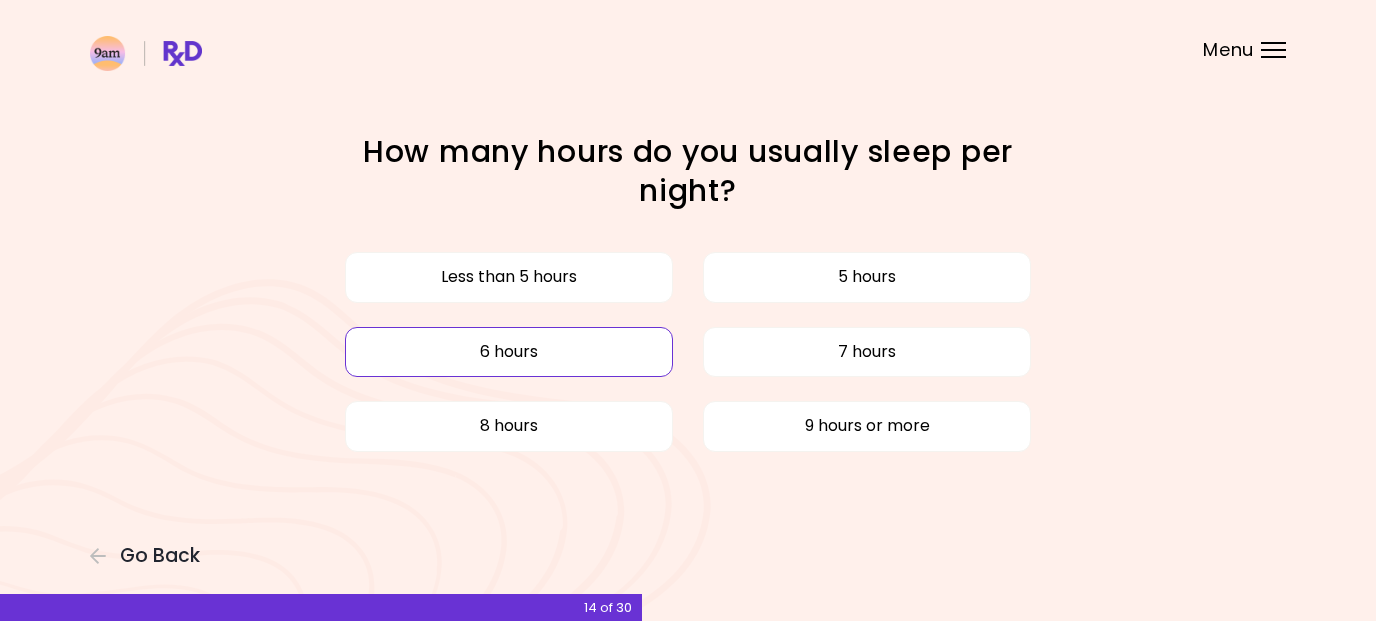 click on "6 hours" at bounding box center [509, 352] 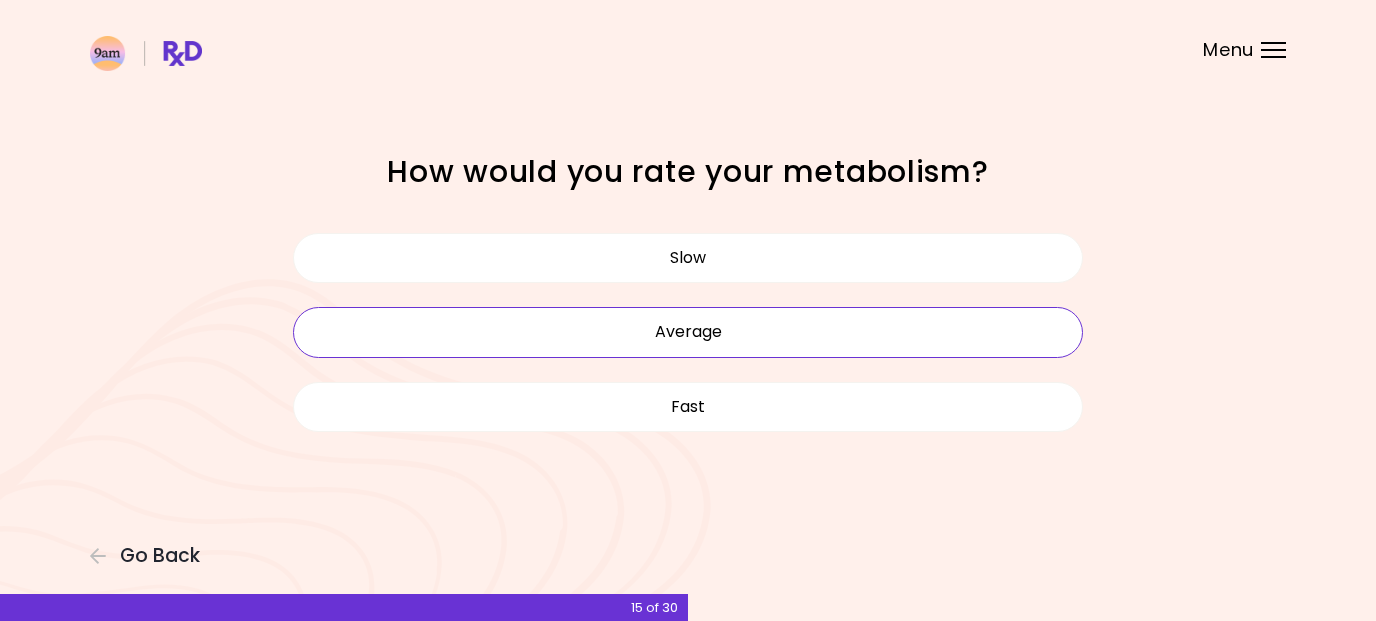 click on "Average" at bounding box center (688, 332) 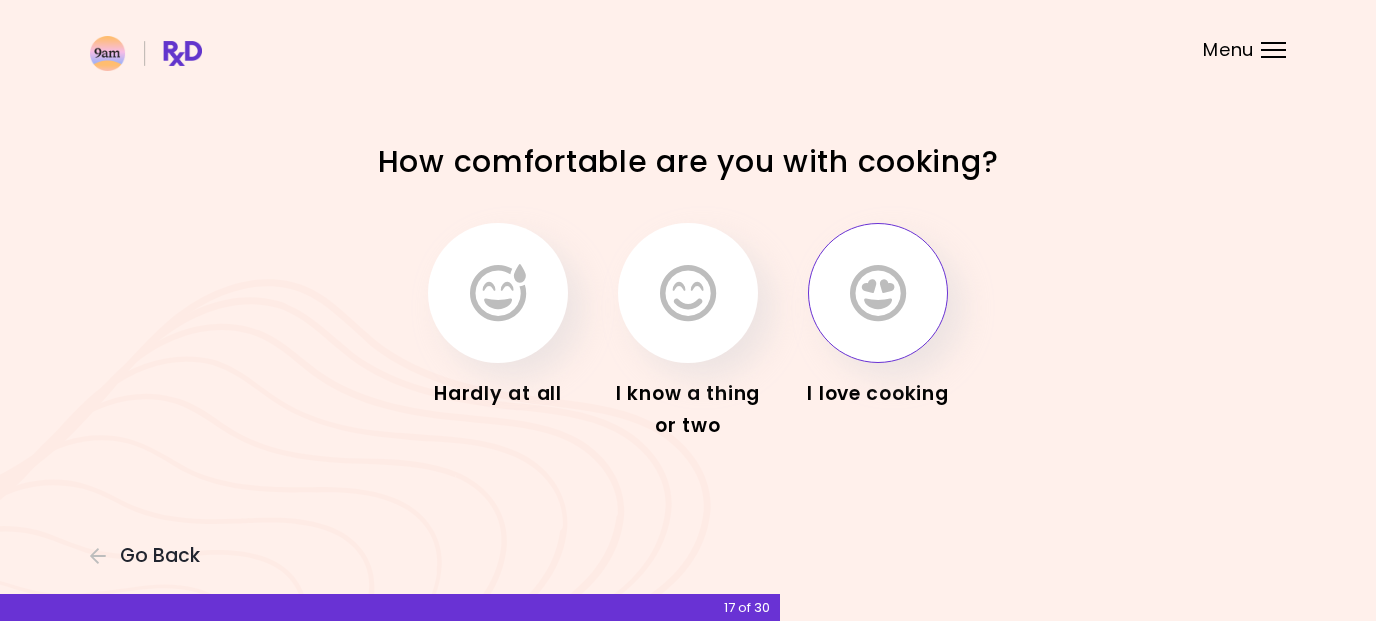 click at bounding box center (878, 293) 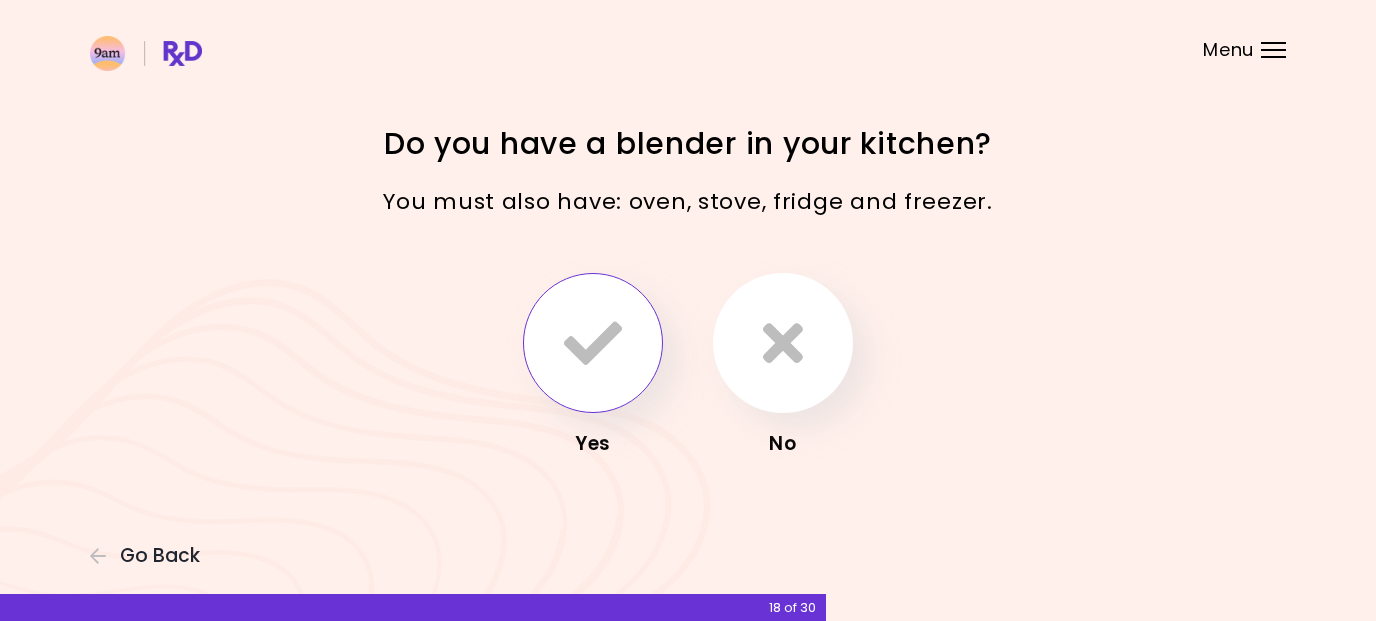 click at bounding box center [593, 343] 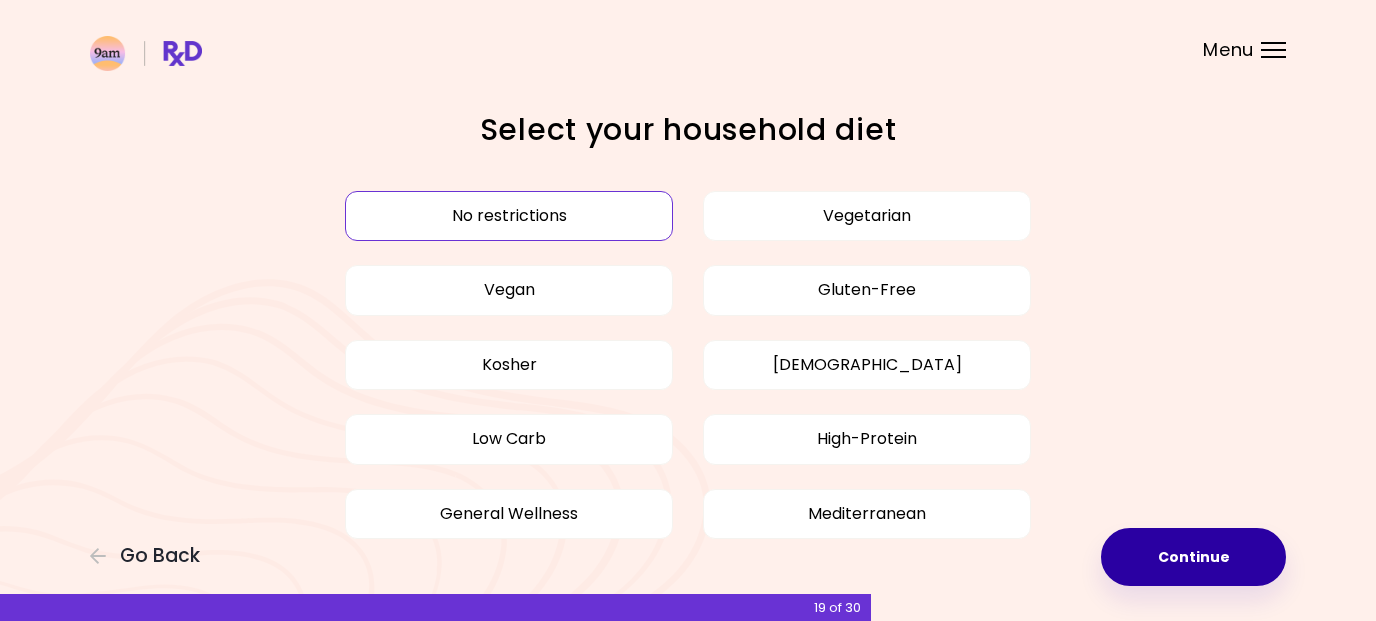 click on "Continue" at bounding box center [1193, 557] 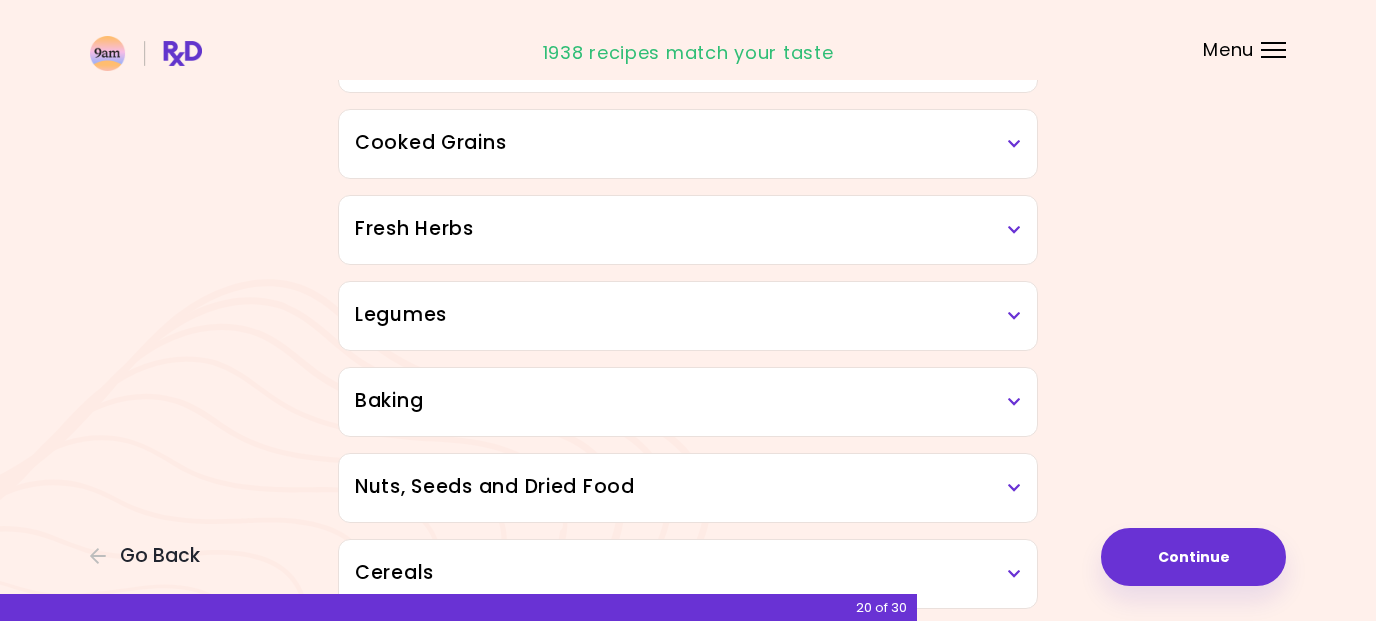 scroll, scrollTop: 726, scrollLeft: 0, axis: vertical 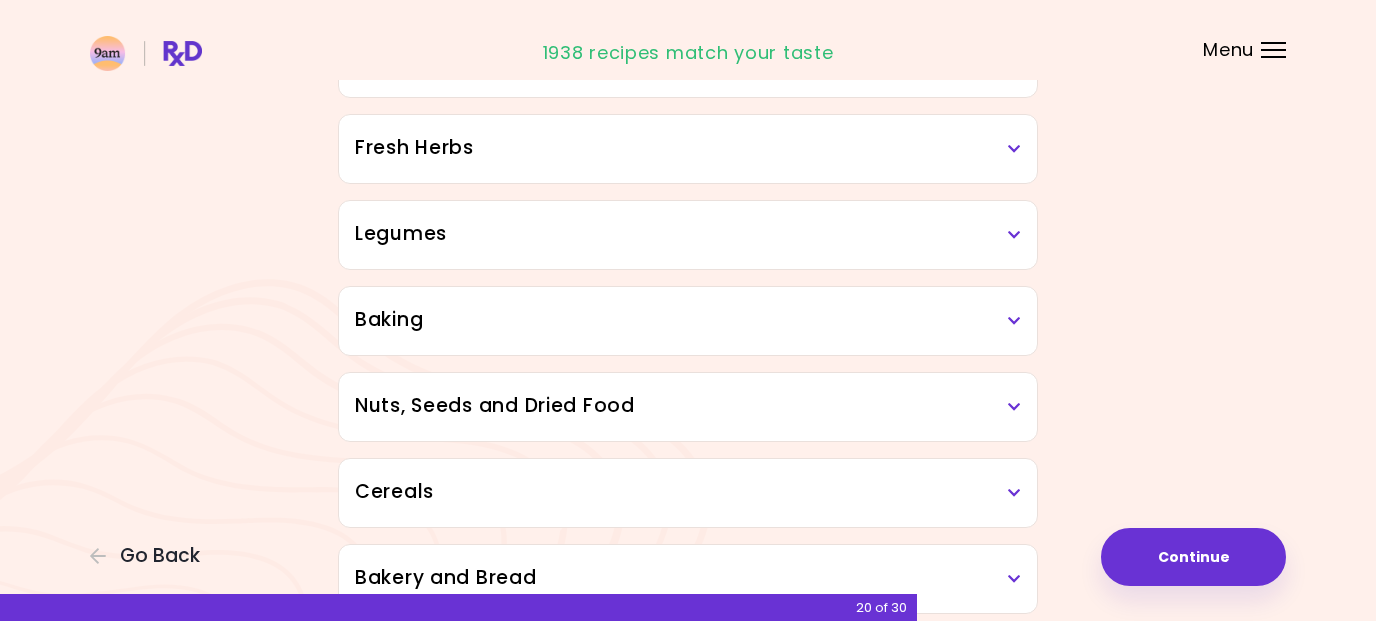 click at bounding box center (1014, 321) 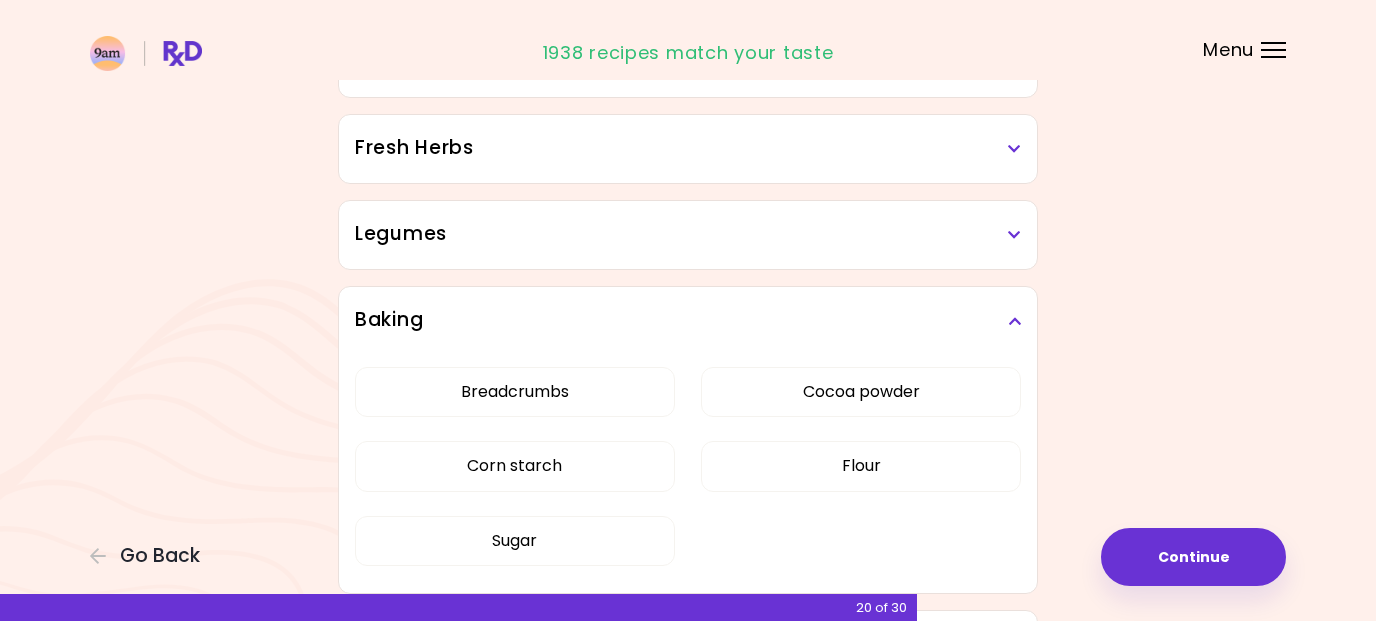 click at bounding box center (1014, 321) 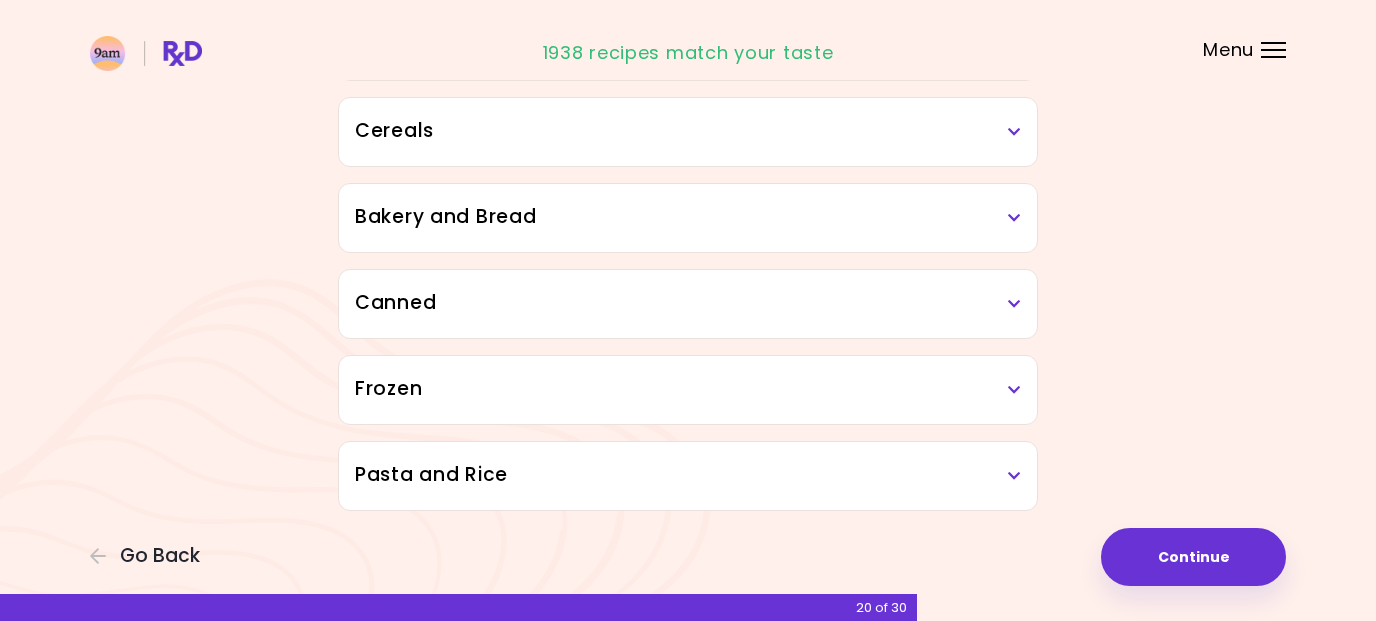 scroll, scrollTop: 1087, scrollLeft: 0, axis: vertical 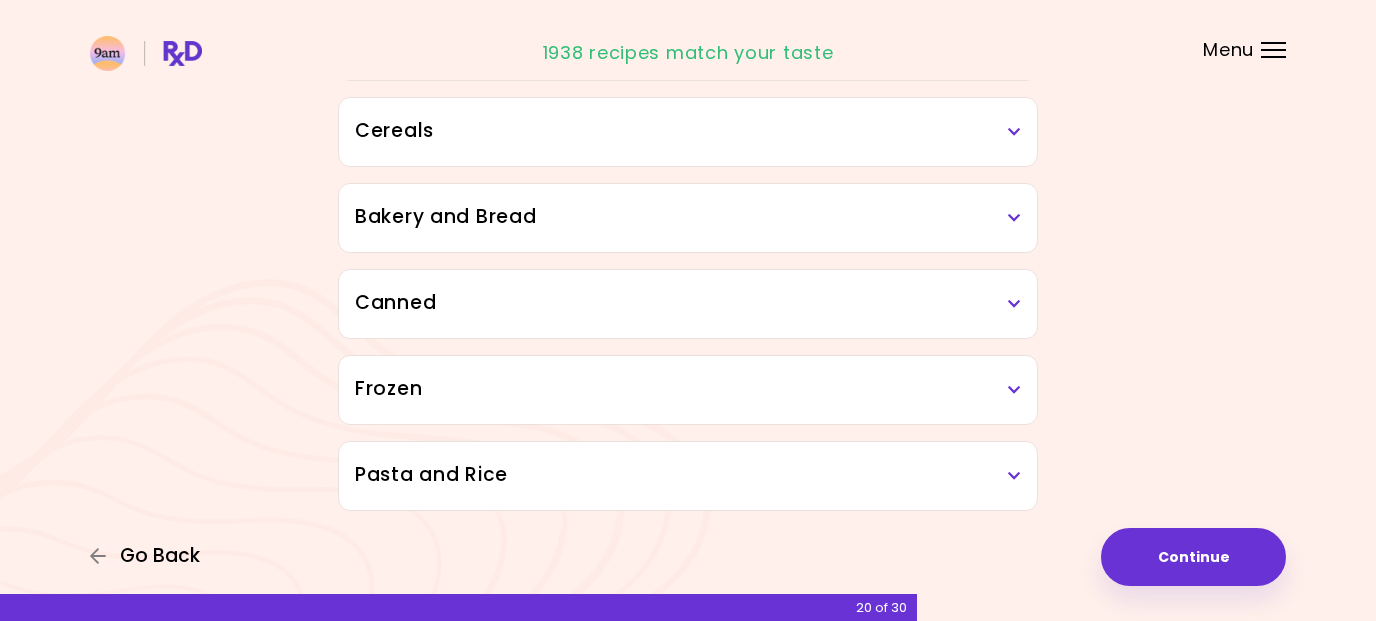 click on "Go Back" at bounding box center [160, 556] 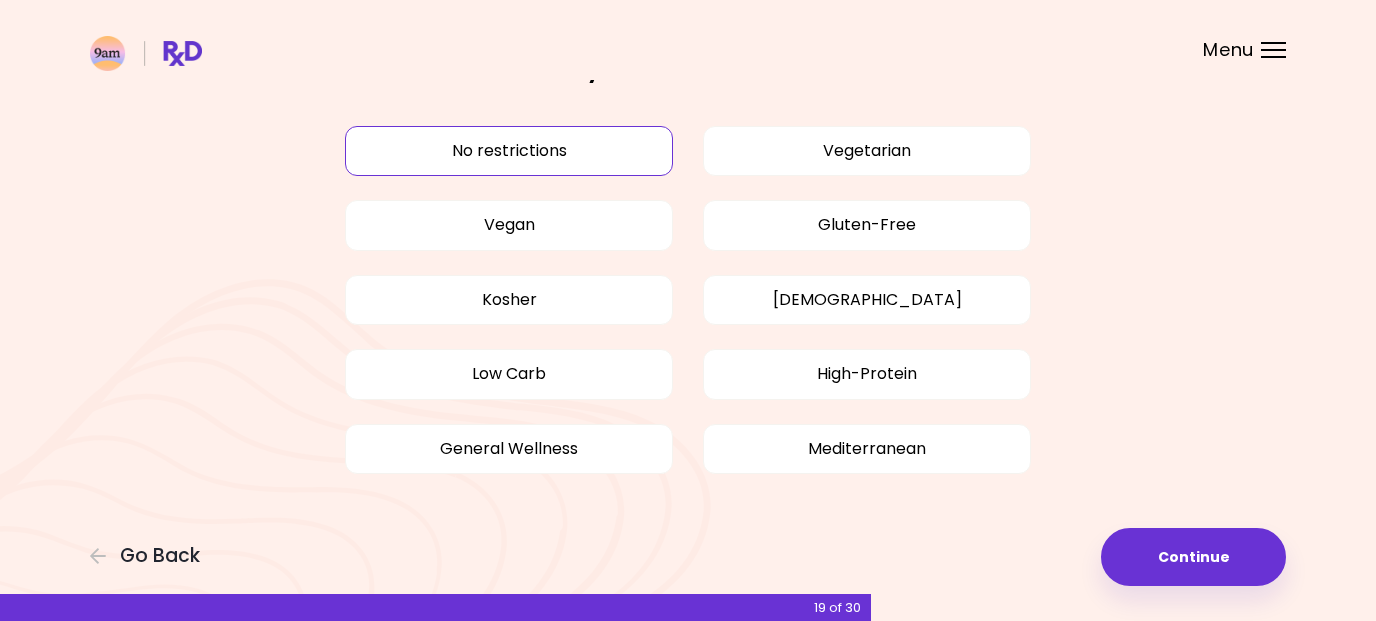 scroll, scrollTop: 0, scrollLeft: 0, axis: both 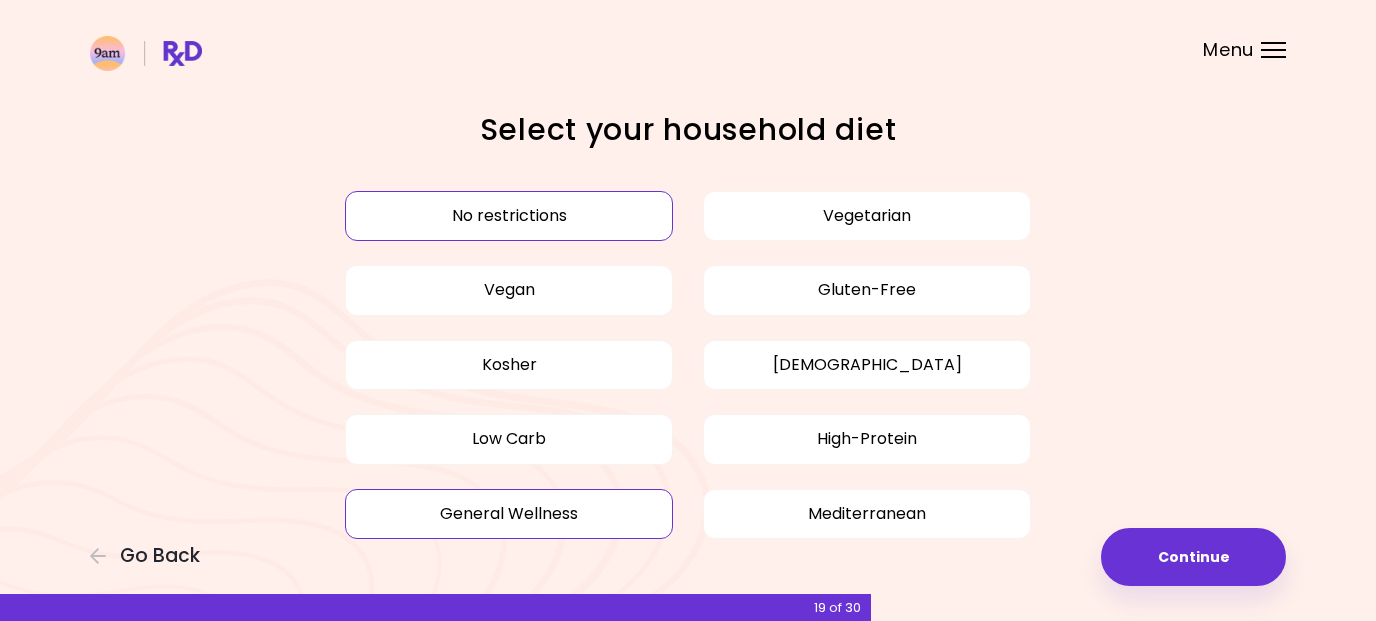 click on "General Wellness" at bounding box center [509, 514] 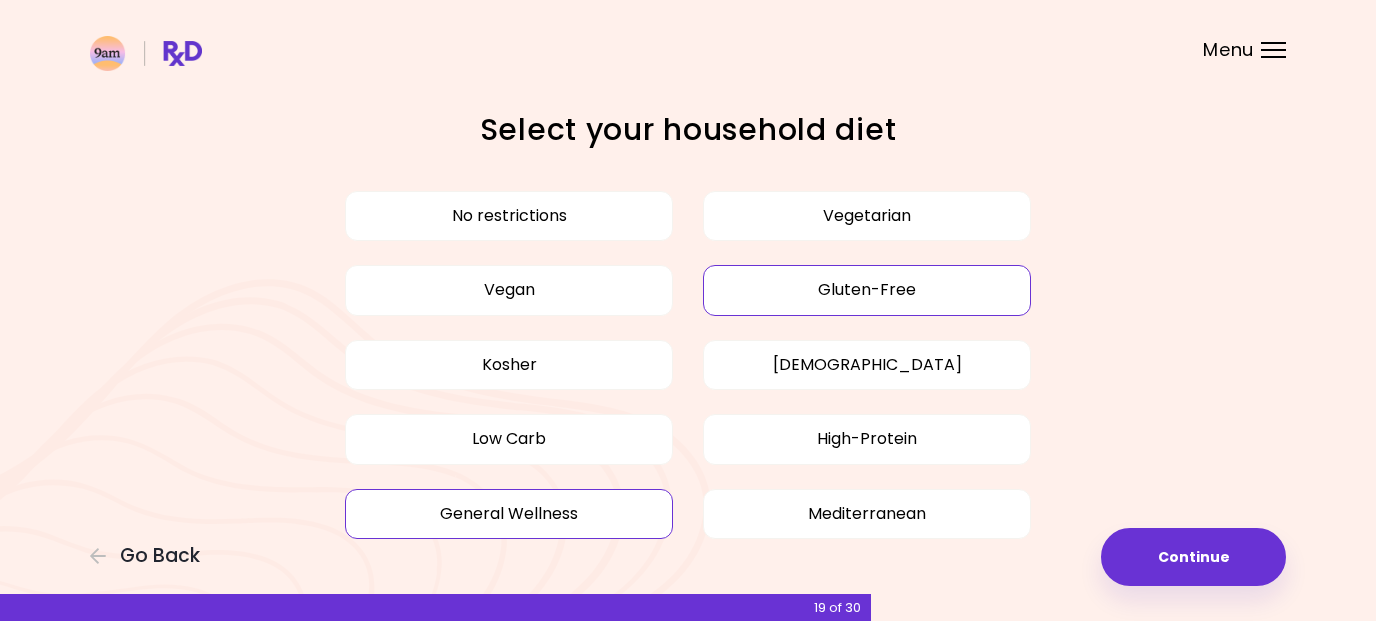 click on "Gluten-Free" at bounding box center [867, 290] 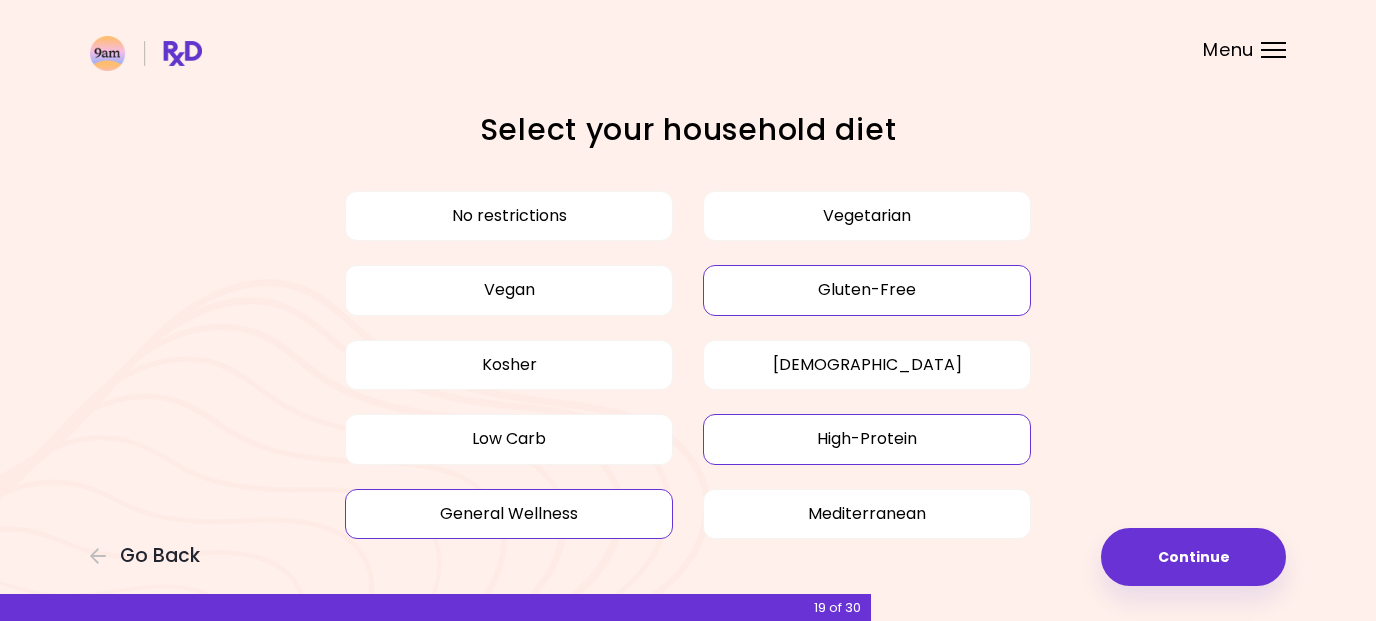 click on "High-Protein" at bounding box center (867, 439) 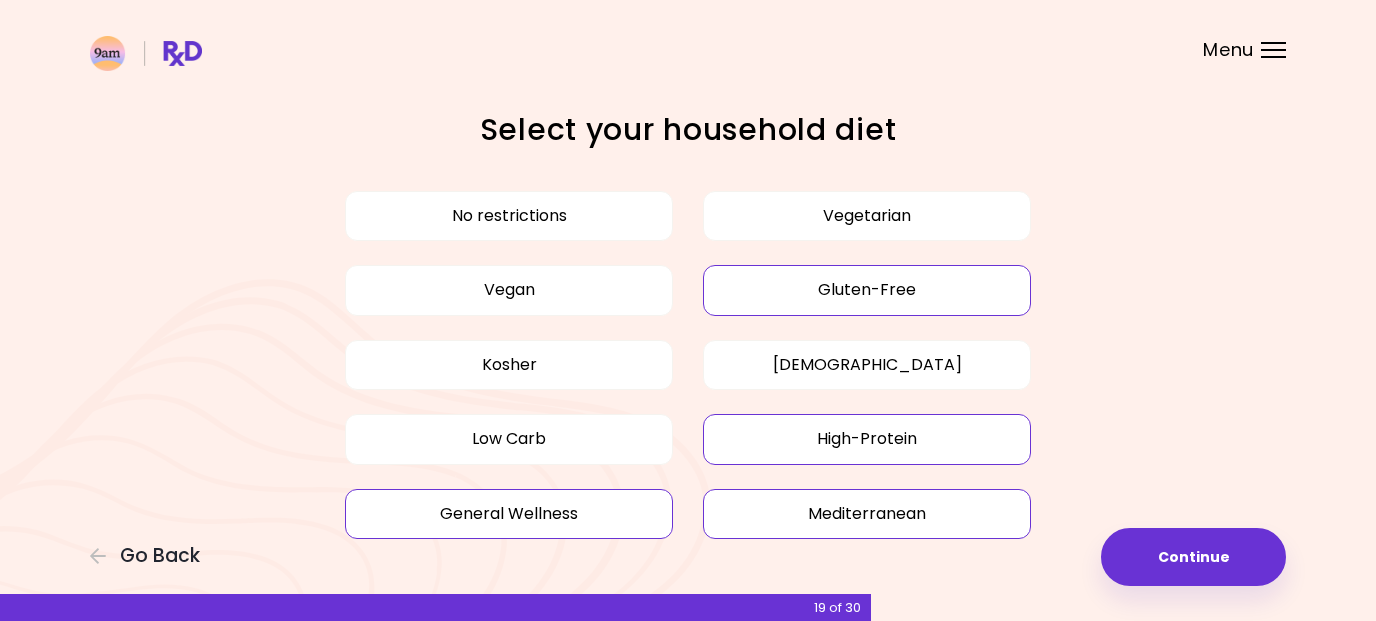 click on "Mediterranean" at bounding box center (867, 514) 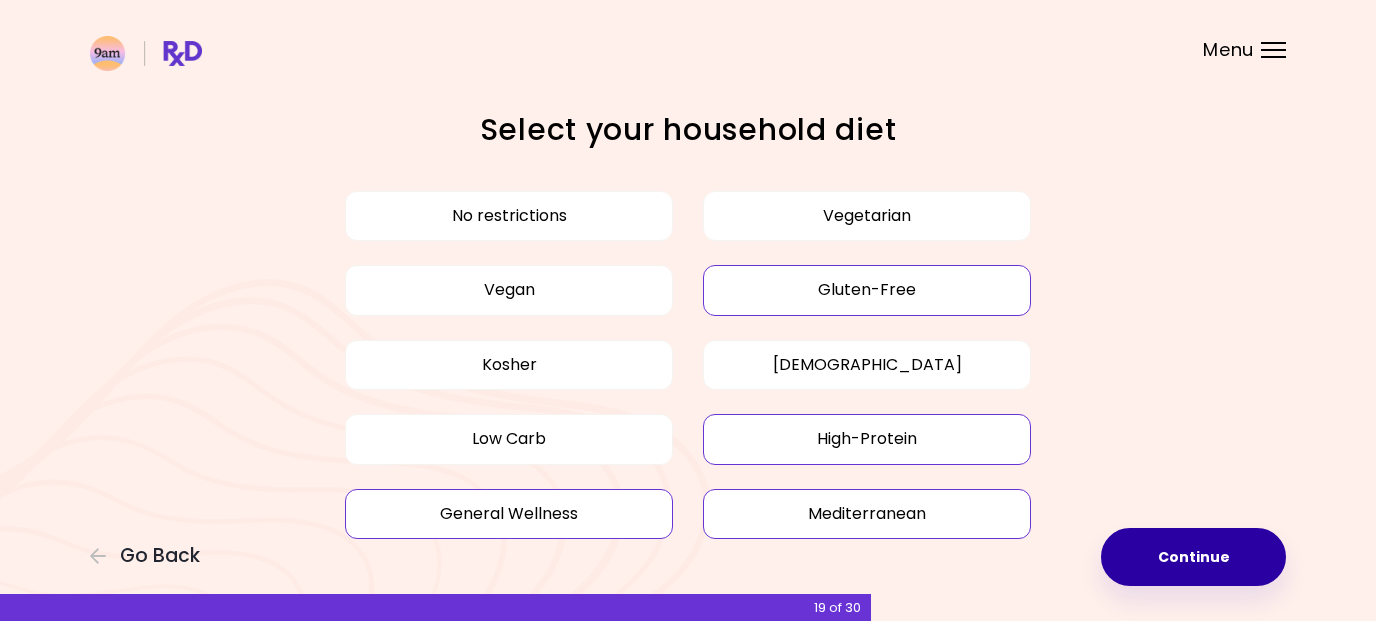 click on "Continue" at bounding box center (1193, 557) 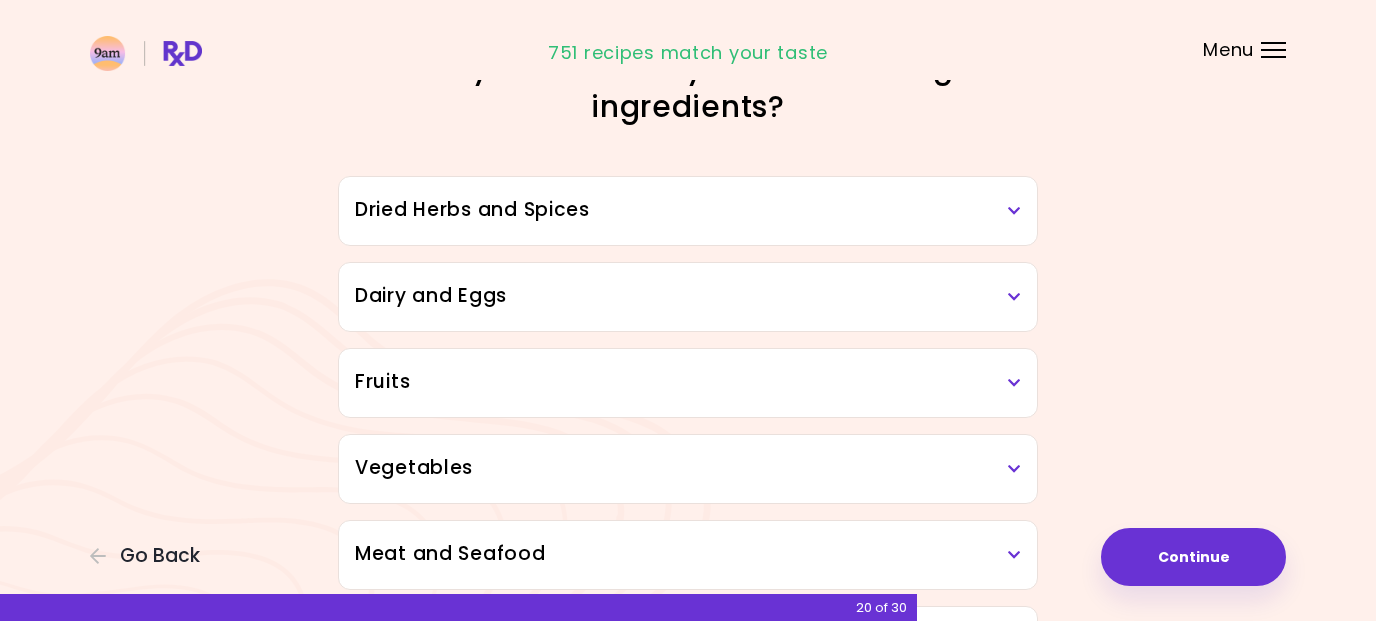 scroll, scrollTop: 20, scrollLeft: 0, axis: vertical 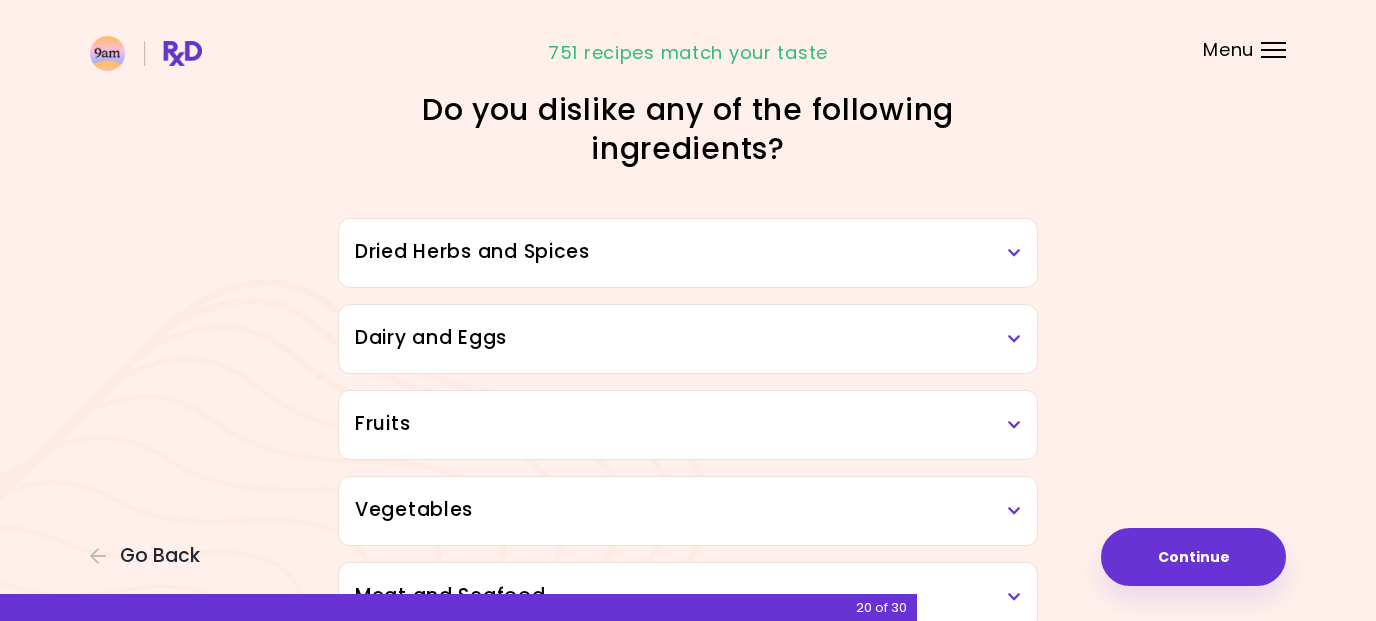 click on "Dairy and Eggs" at bounding box center [688, 338] 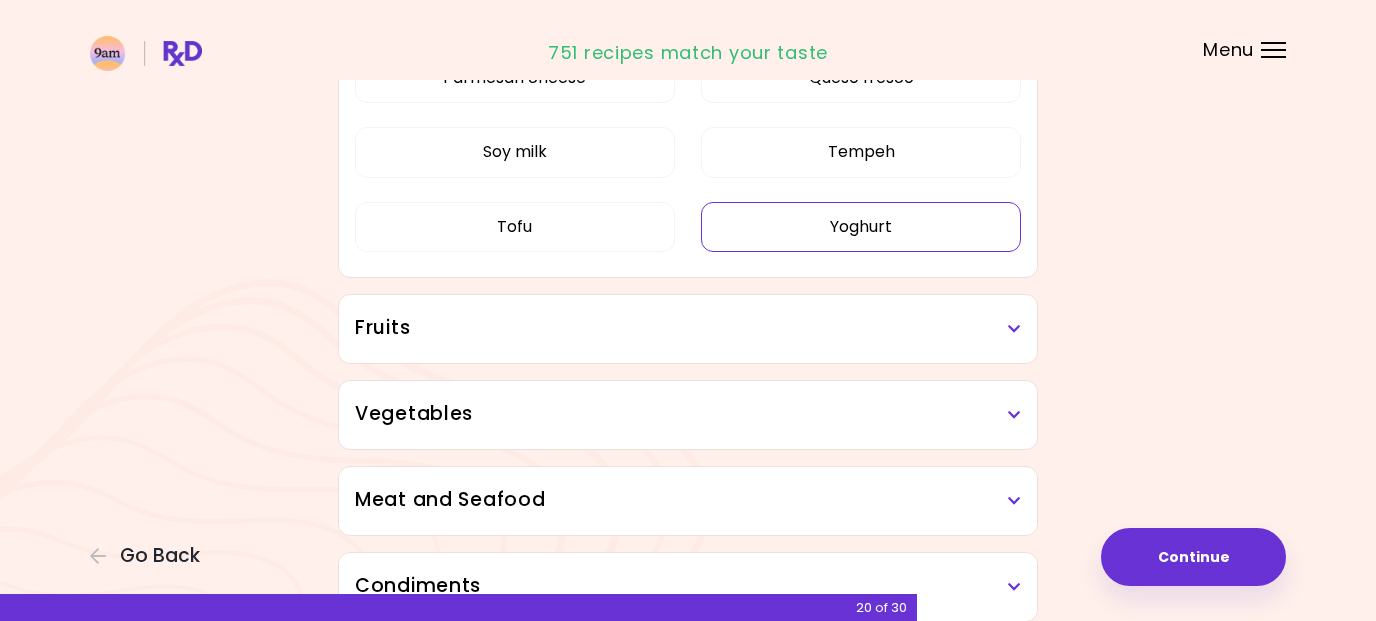 scroll, scrollTop: 738, scrollLeft: 0, axis: vertical 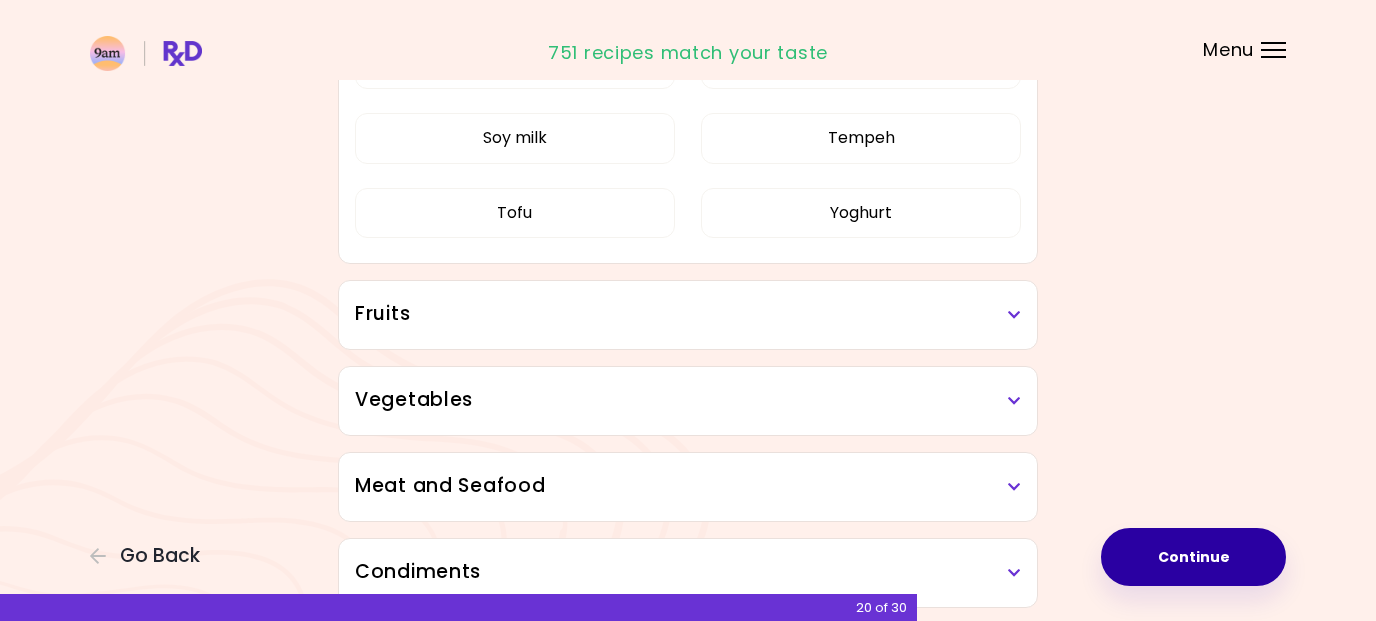 click on "Continue" at bounding box center [1193, 557] 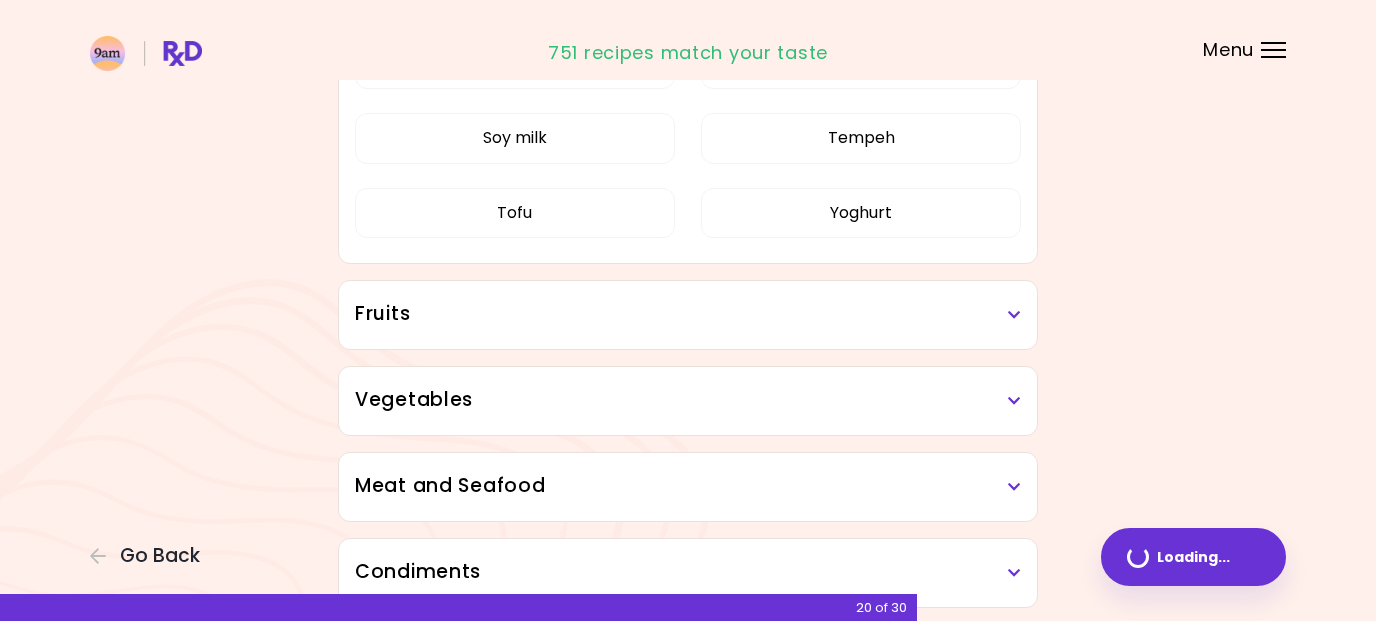 scroll, scrollTop: 0, scrollLeft: 0, axis: both 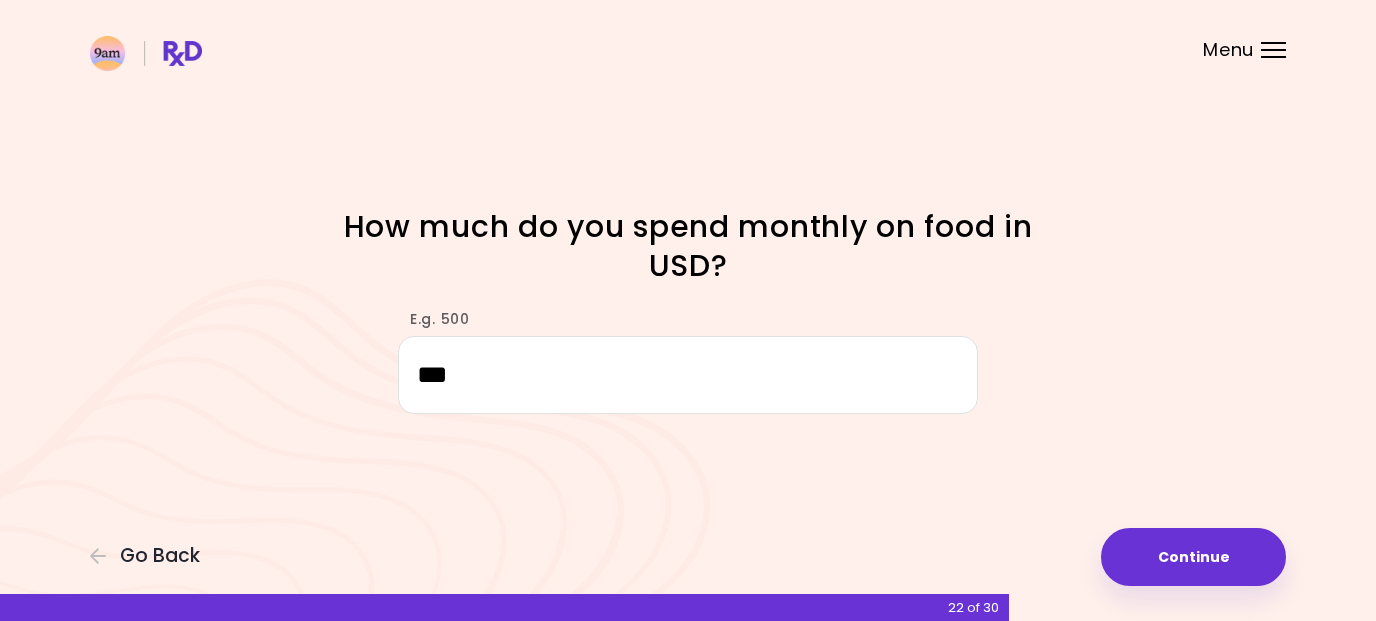 type on "***" 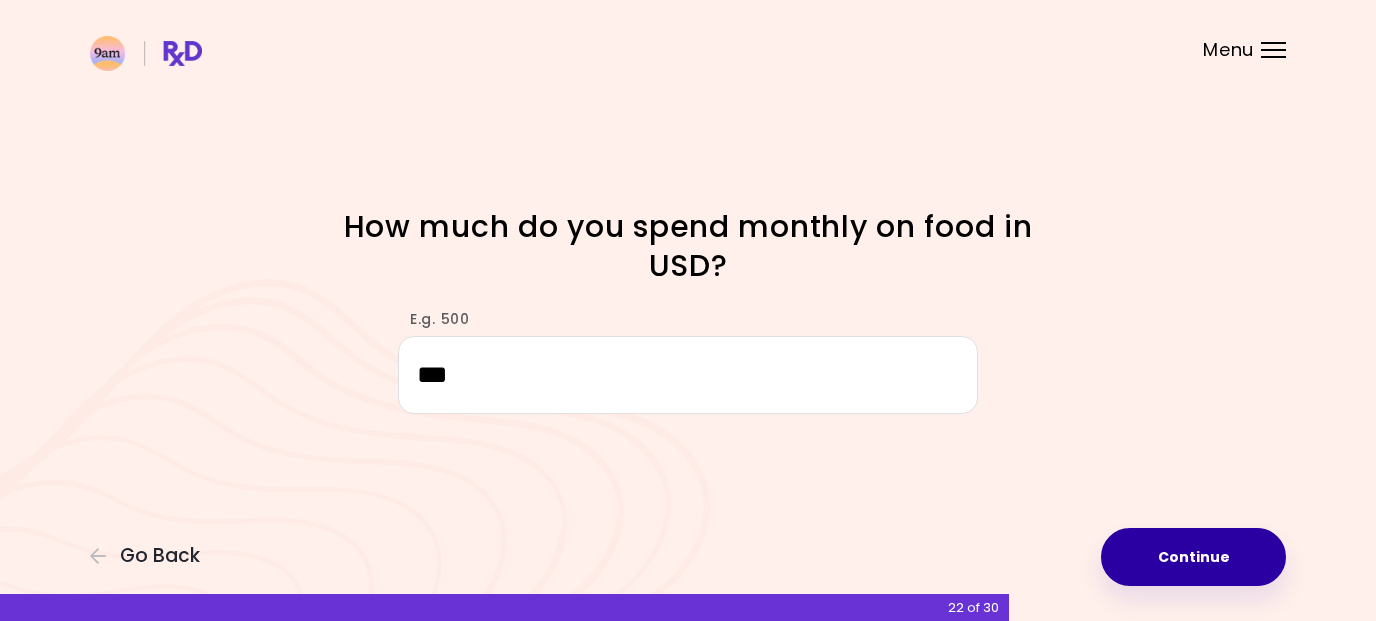 click on "Continue" at bounding box center [1193, 557] 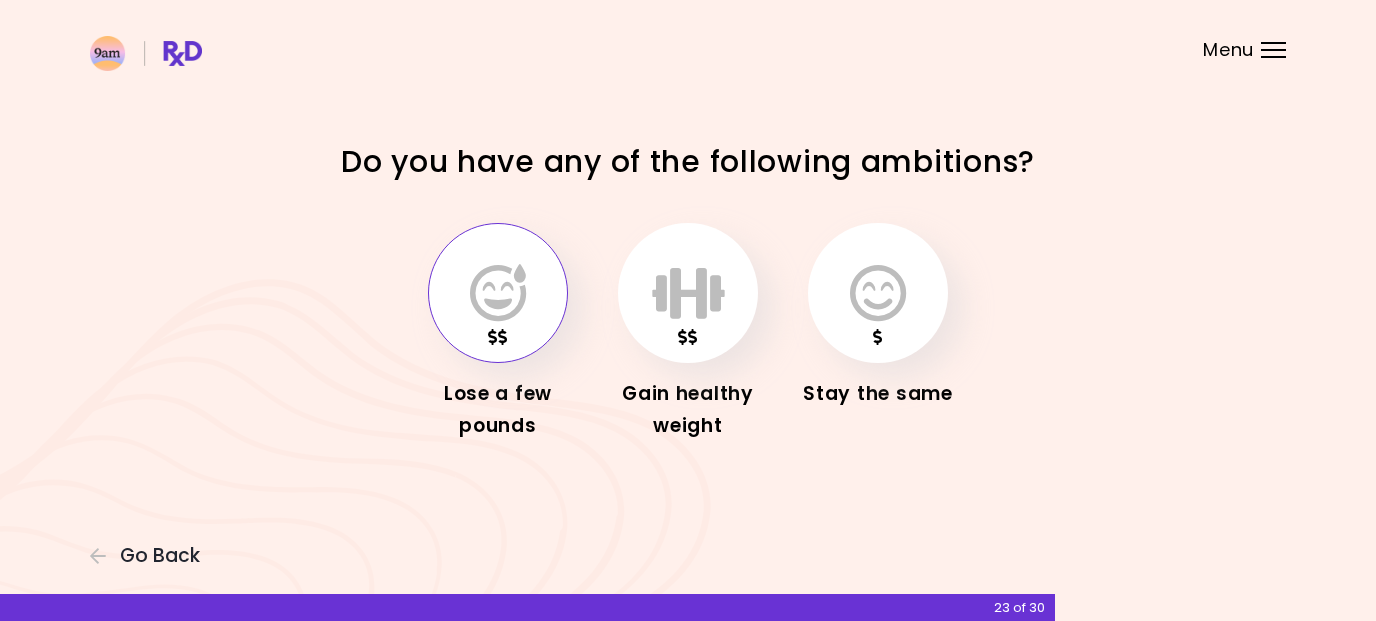 click at bounding box center [498, 293] 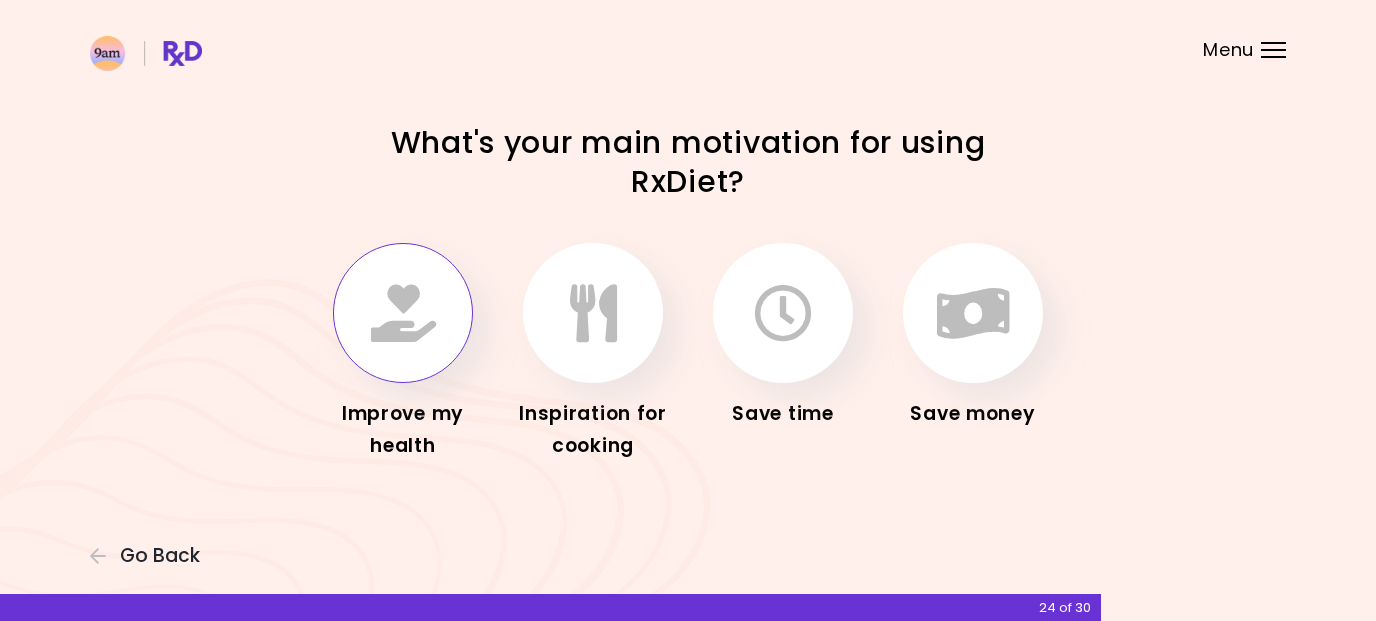 click at bounding box center (403, 313) 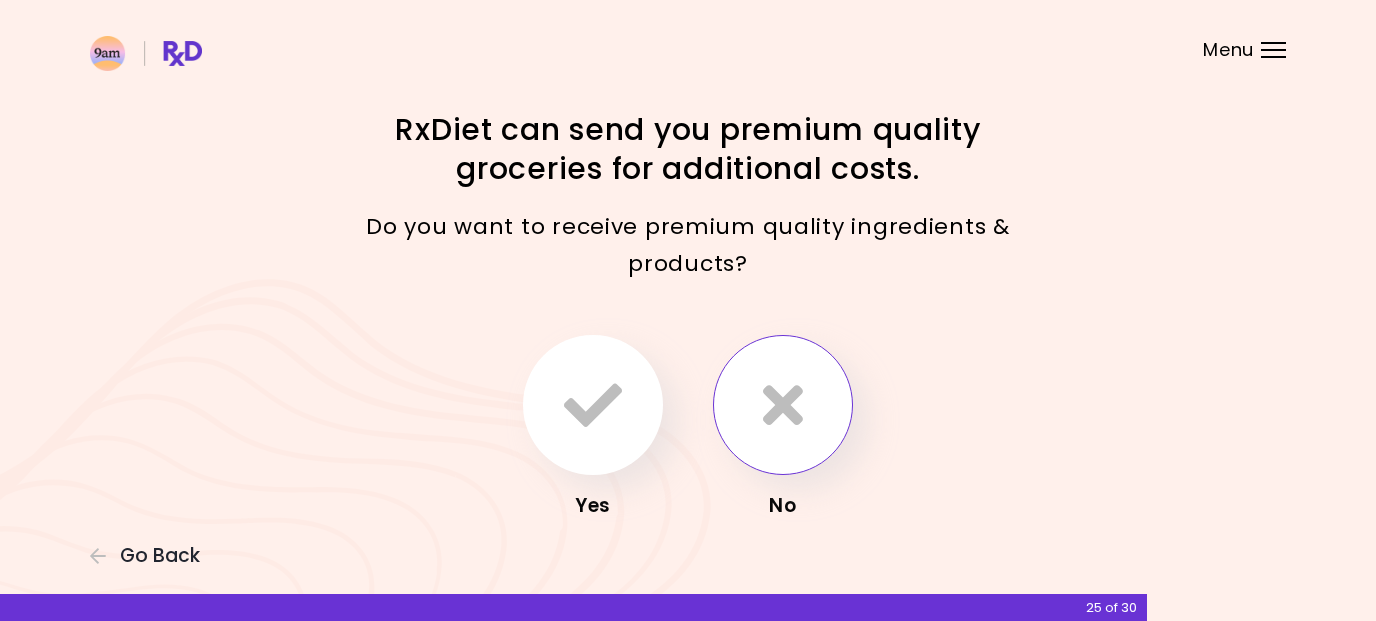 click at bounding box center (783, 405) 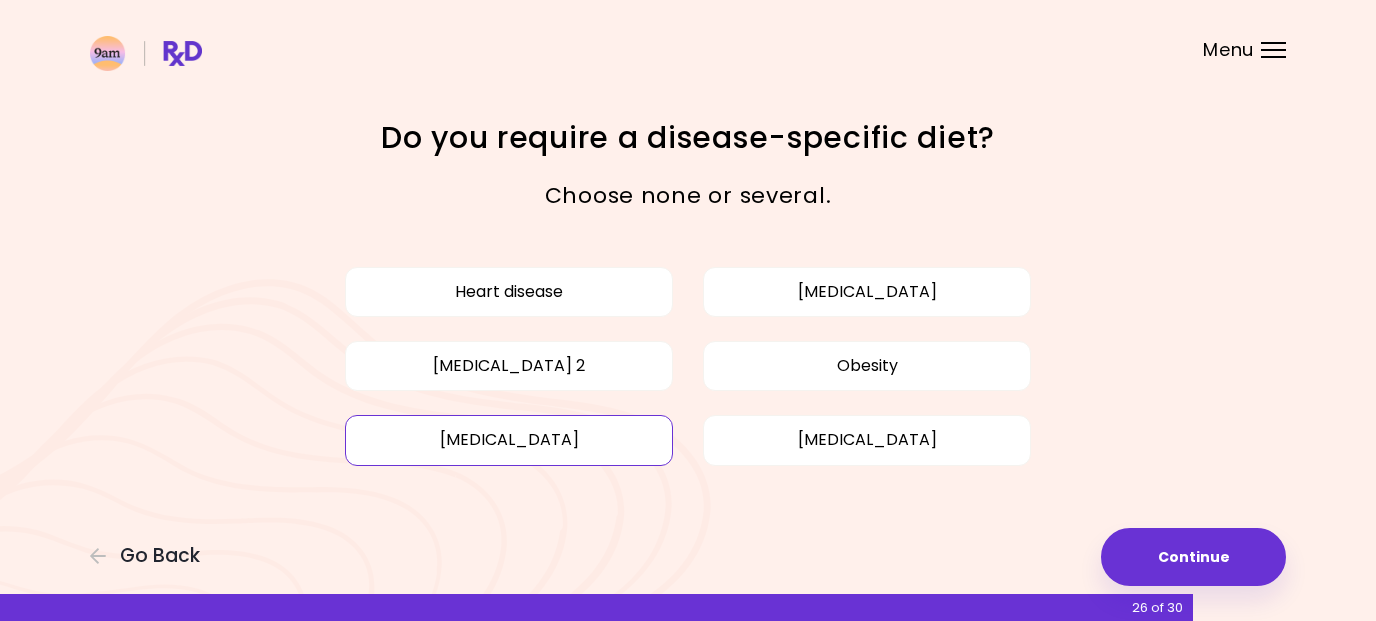 click on "[MEDICAL_DATA]" at bounding box center (509, 440) 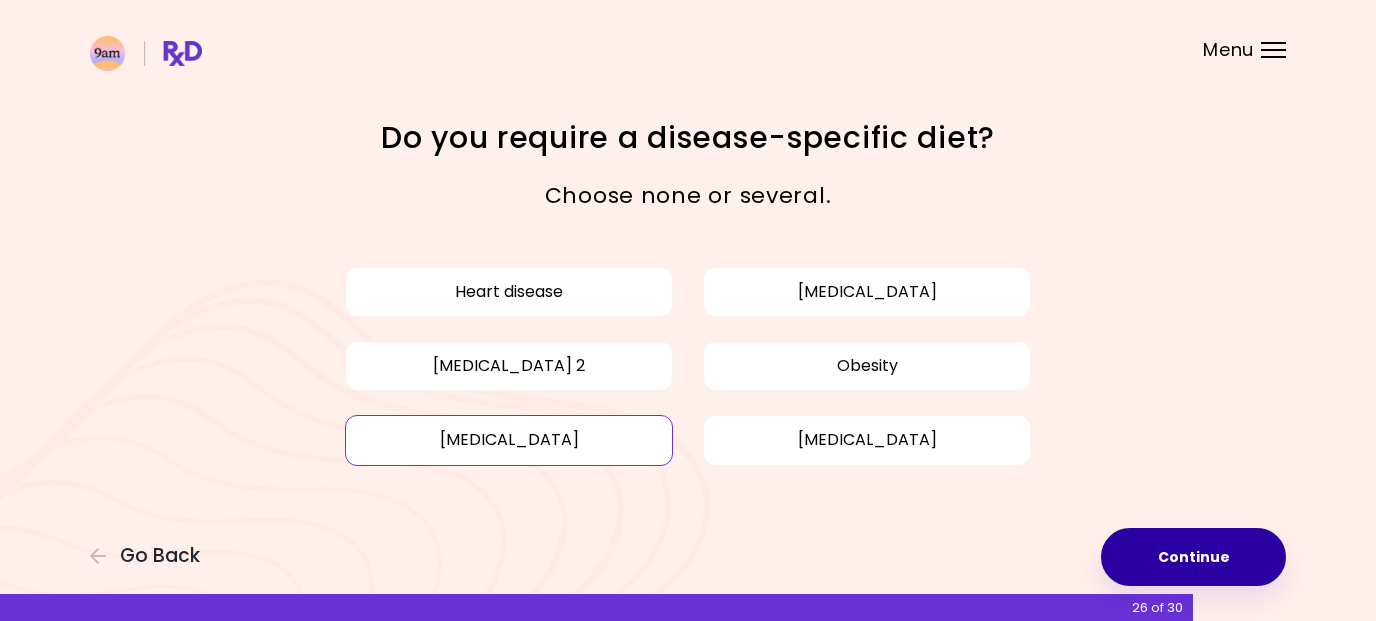 click on "Continue" at bounding box center [1193, 557] 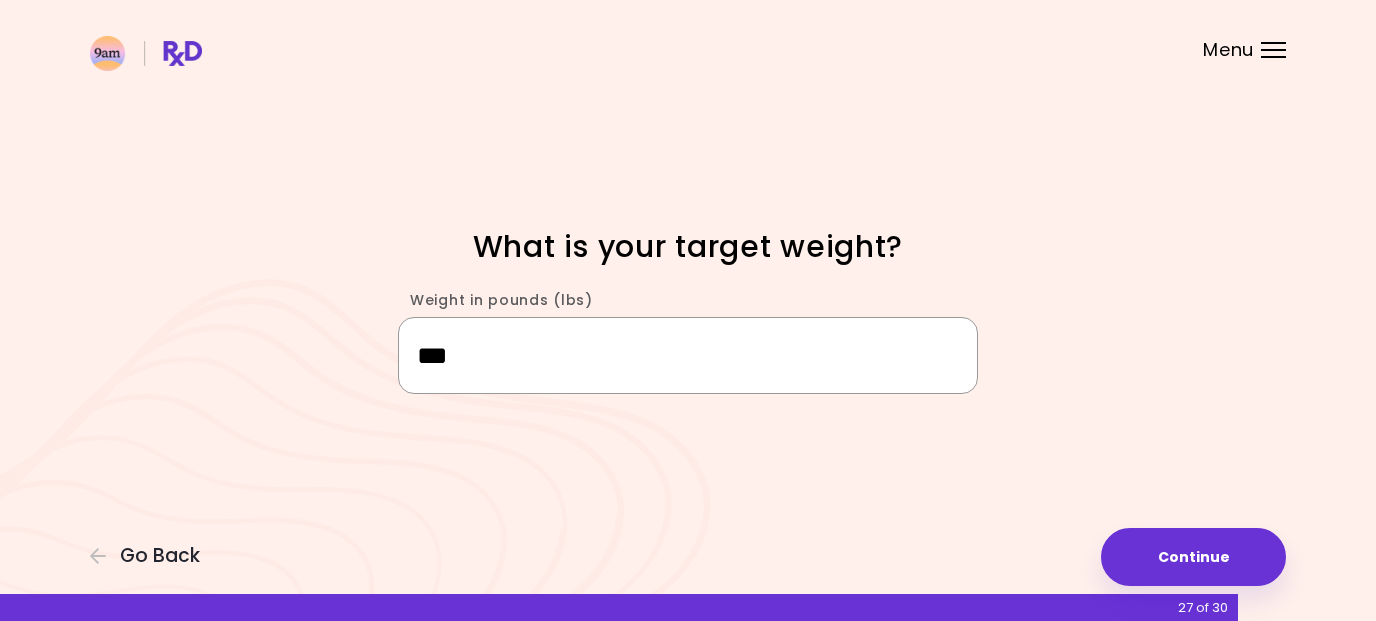 type on "***" 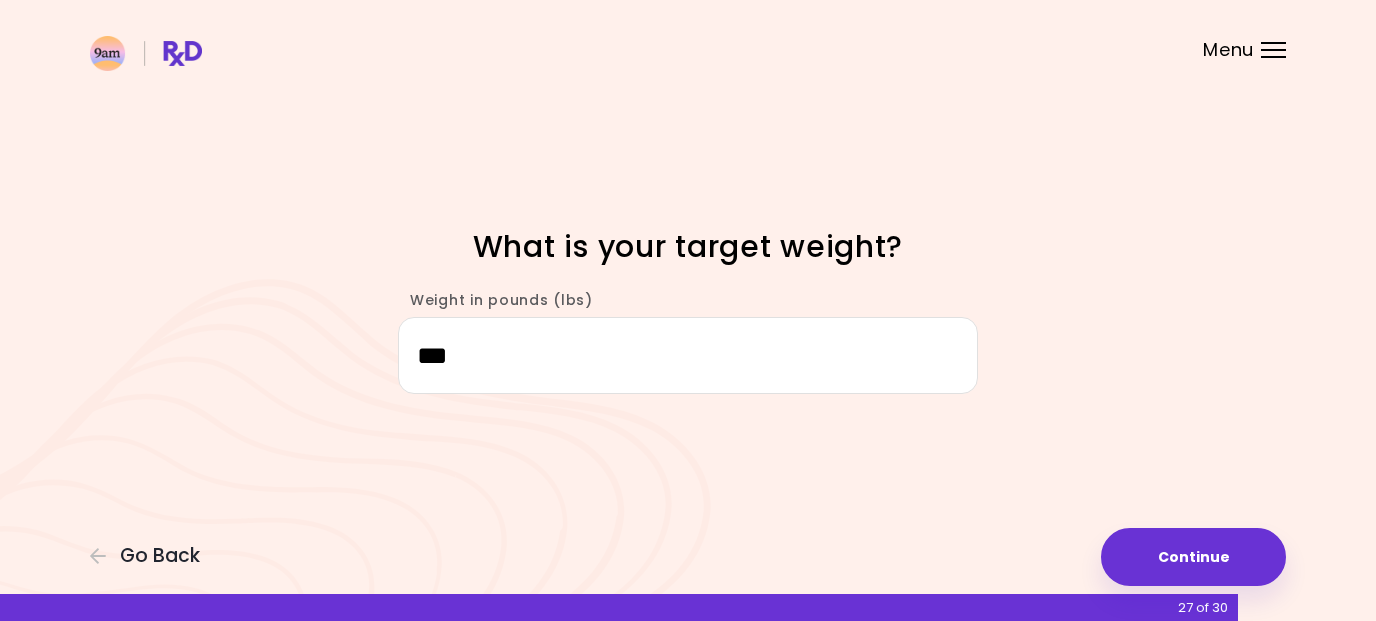 click on "Focusable invisible element What is your target weight? Weight in pounds (lbs) *** Continue Go Back 27   of   30" at bounding box center [688, 310] 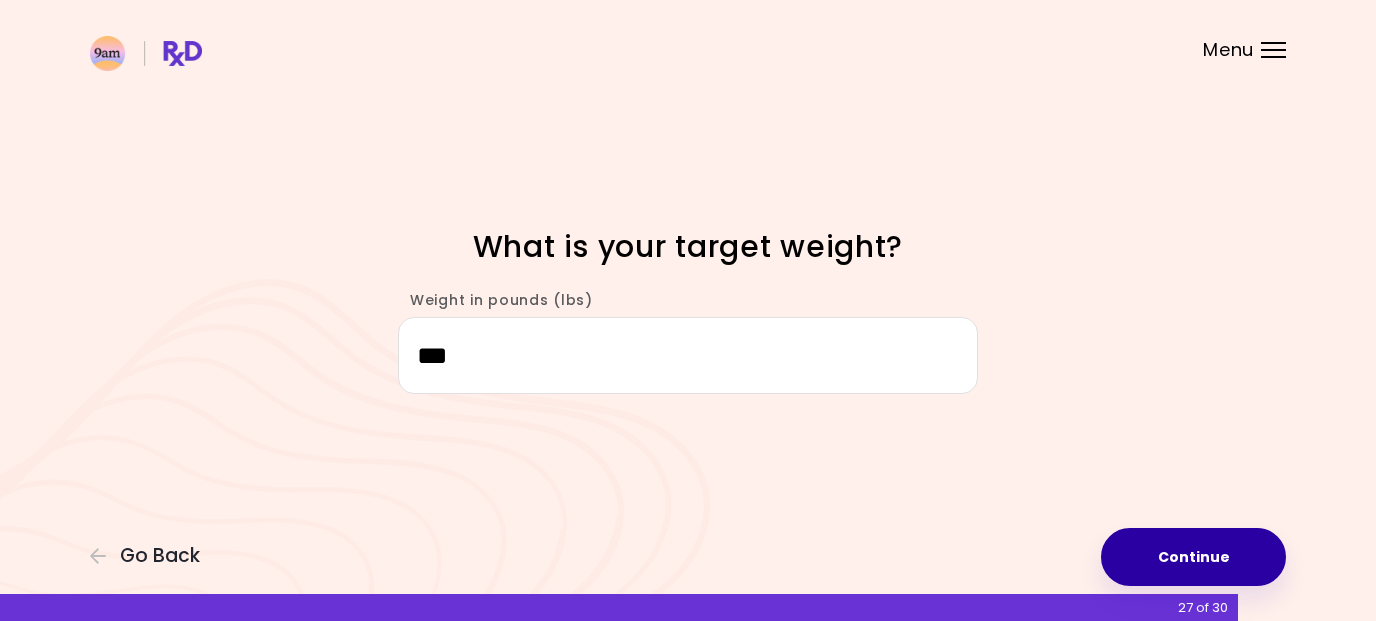 click on "Continue" at bounding box center [1193, 557] 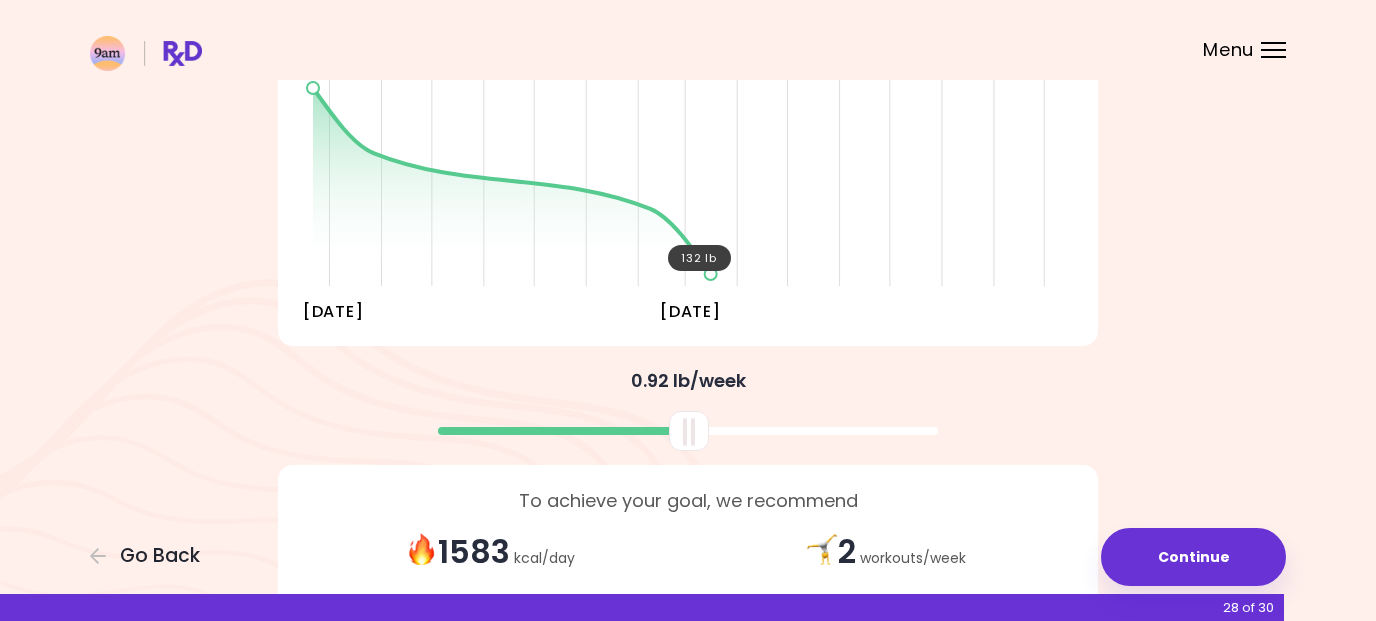 scroll, scrollTop: 410, scrollLeft: 0, axis: vertical 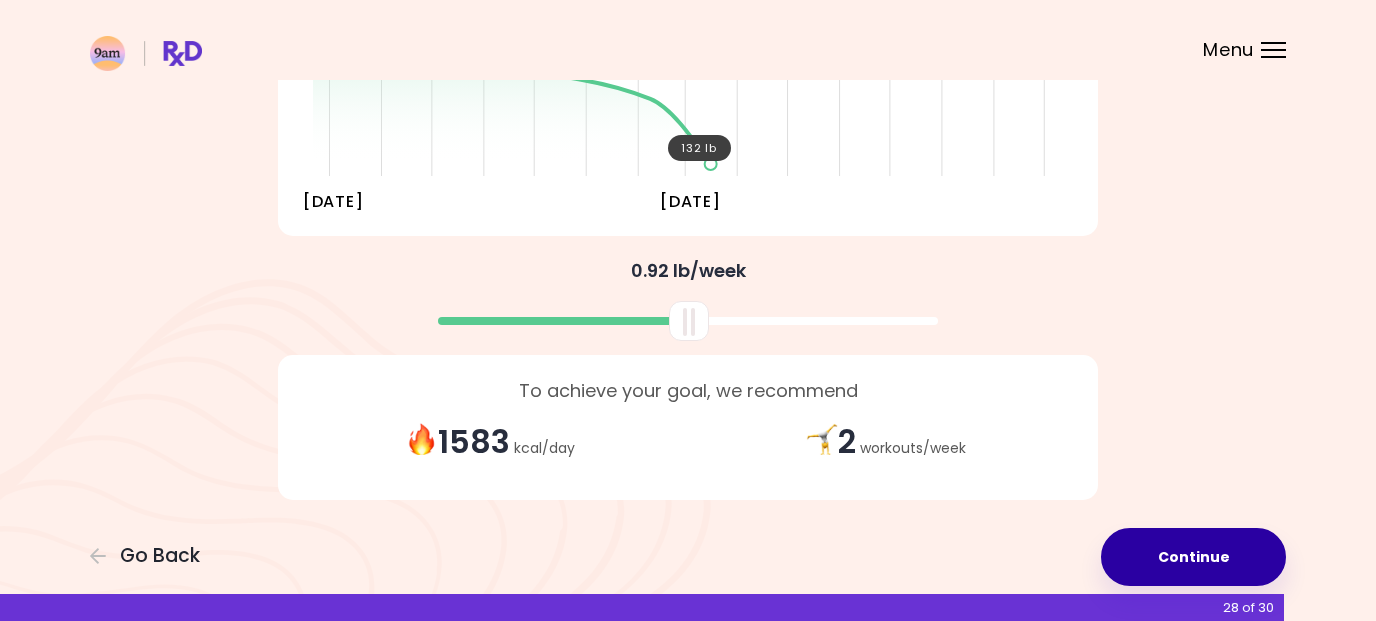 click on "Continue" at bounding box center [1193, 557] 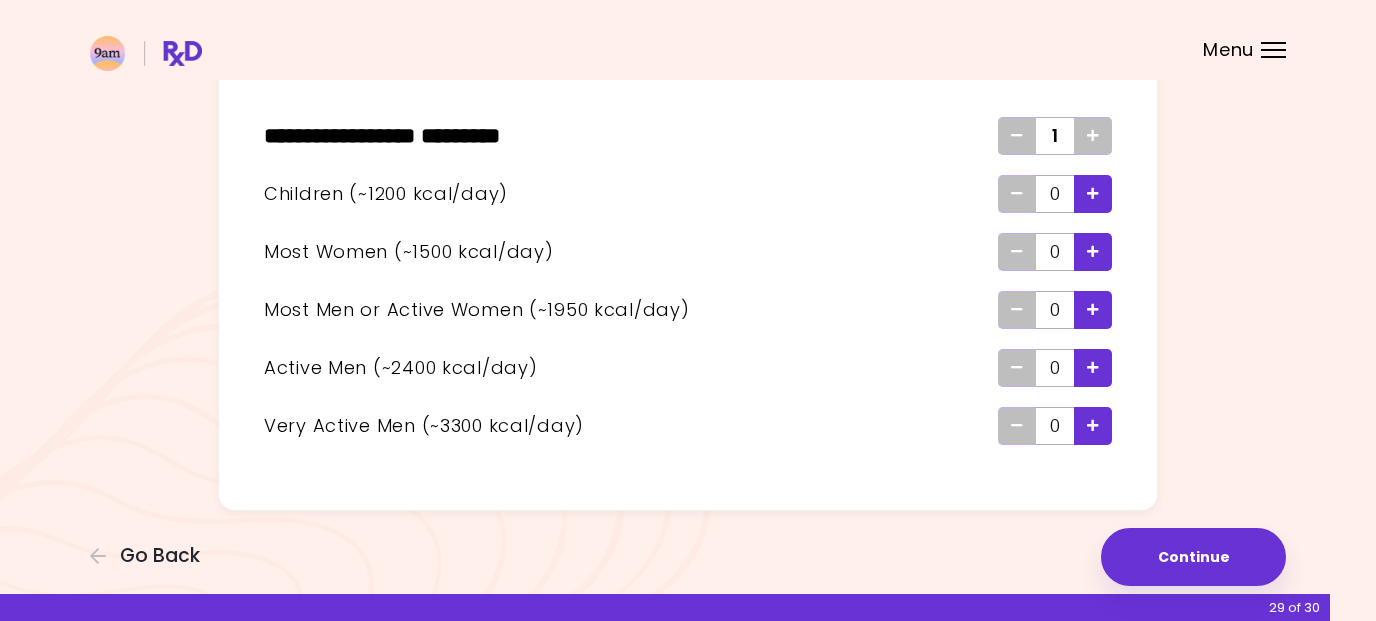 scroll, scrollTop: 118, scrollLeft: 0, axis: vertical 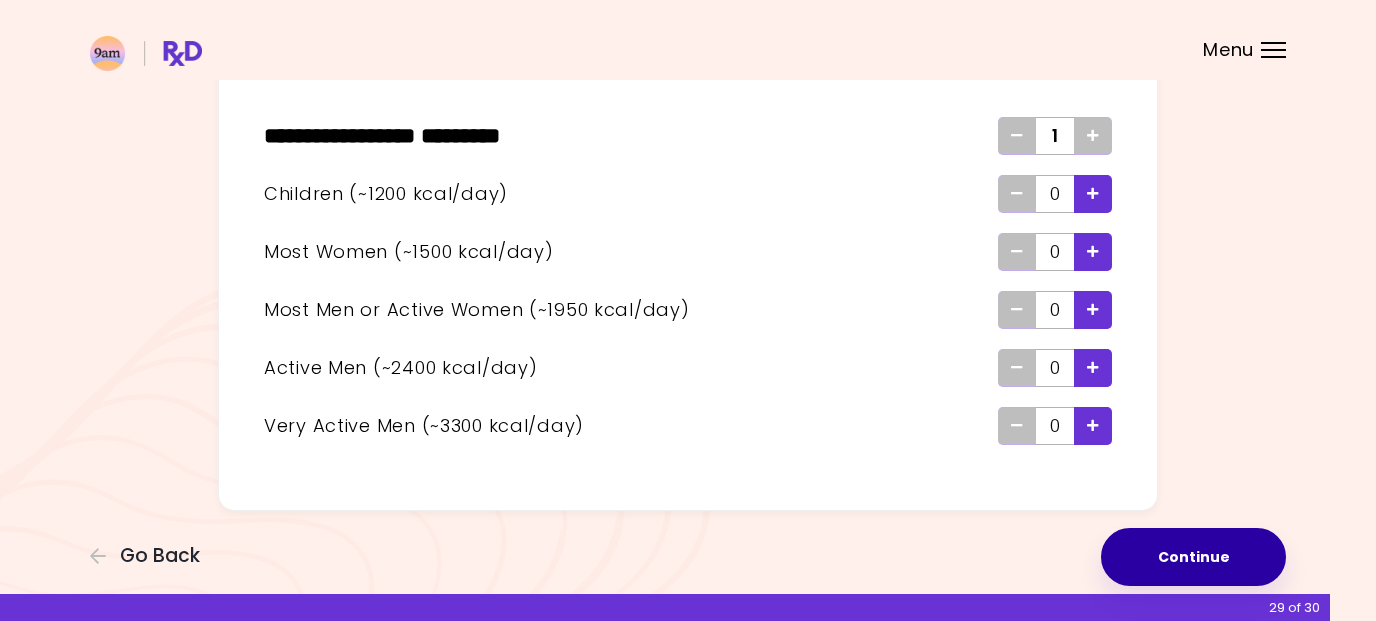 click on "Continue" at bounding box center [1193, 557] 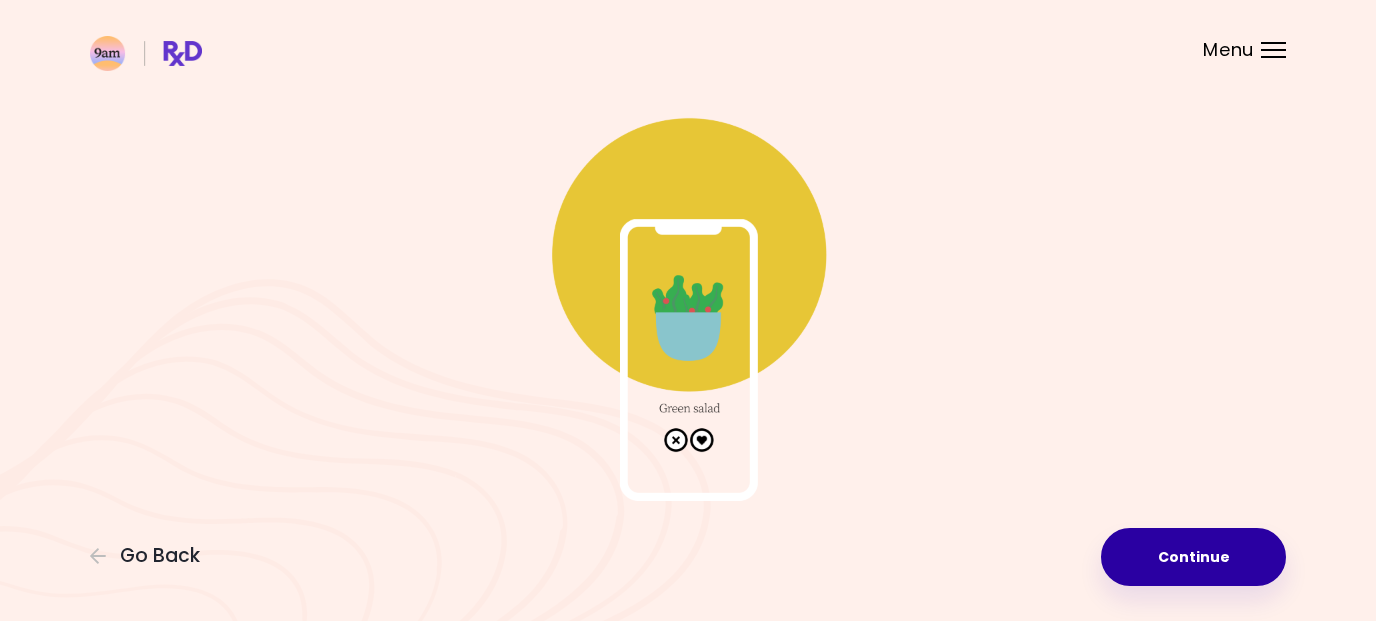 scroll, scrollTop: 0, scrollLeft: 0, axis: both 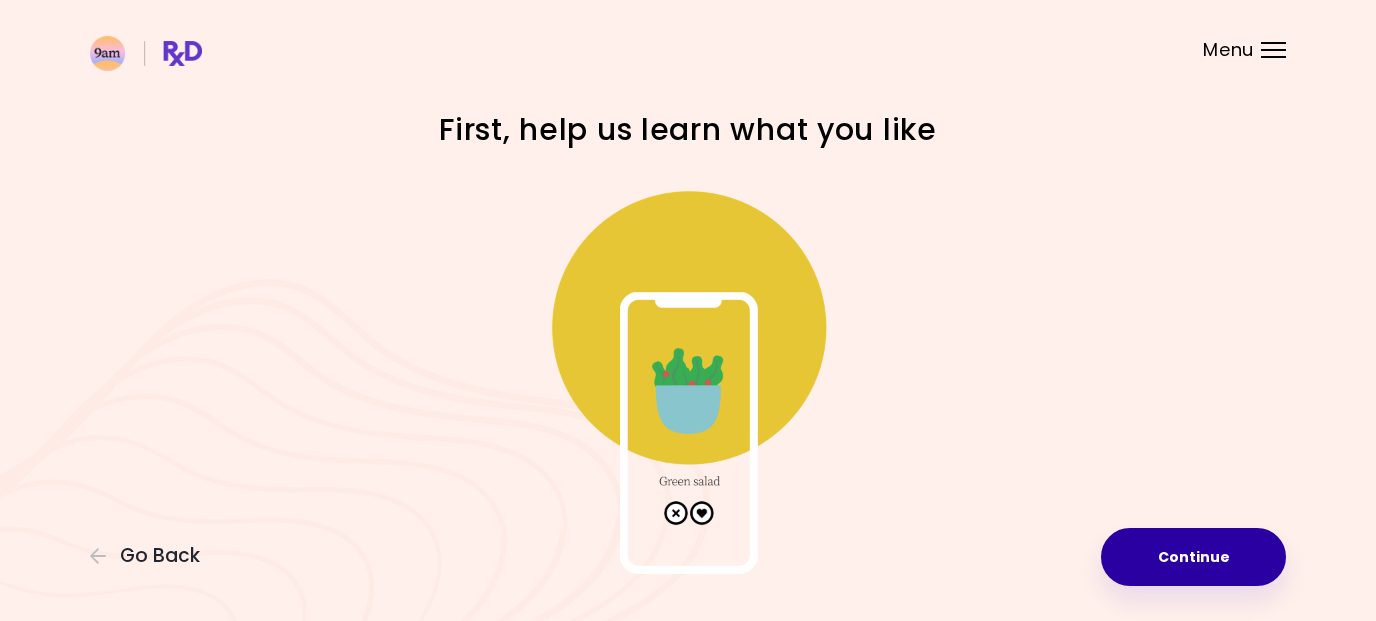click on "Continue" at bounding box center [1193, 557] 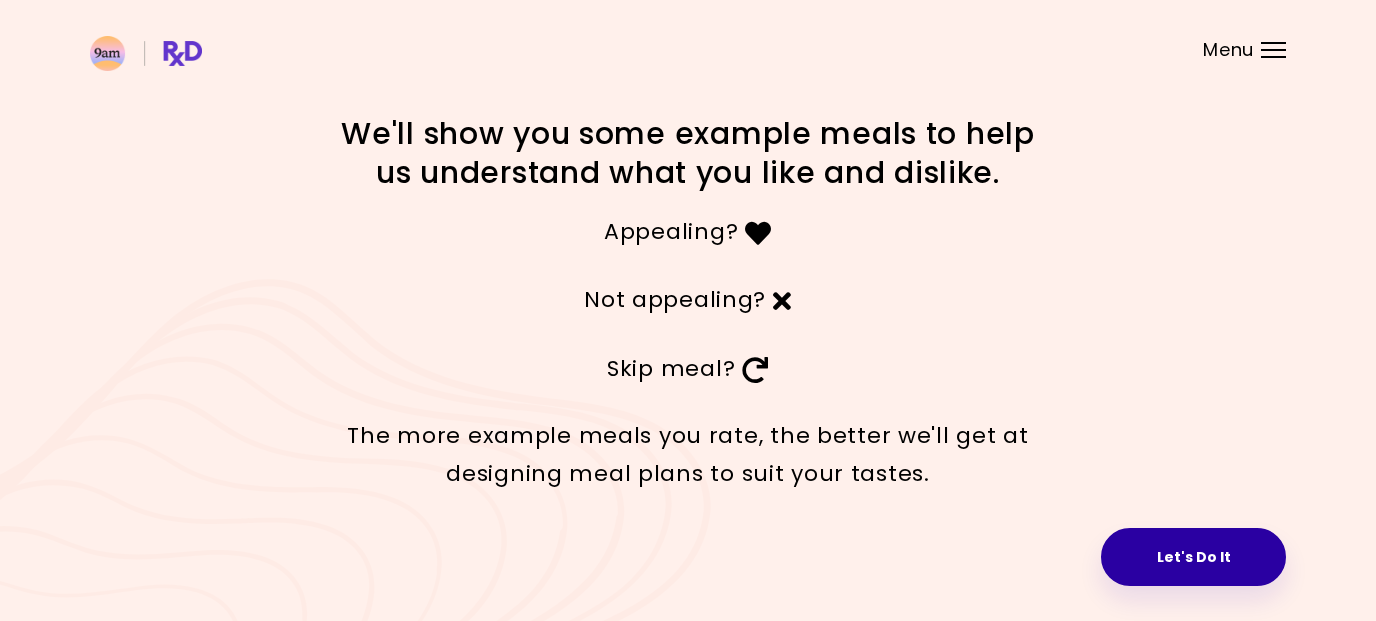 click on "Let's Do It" at bounding box center (1193, 557) 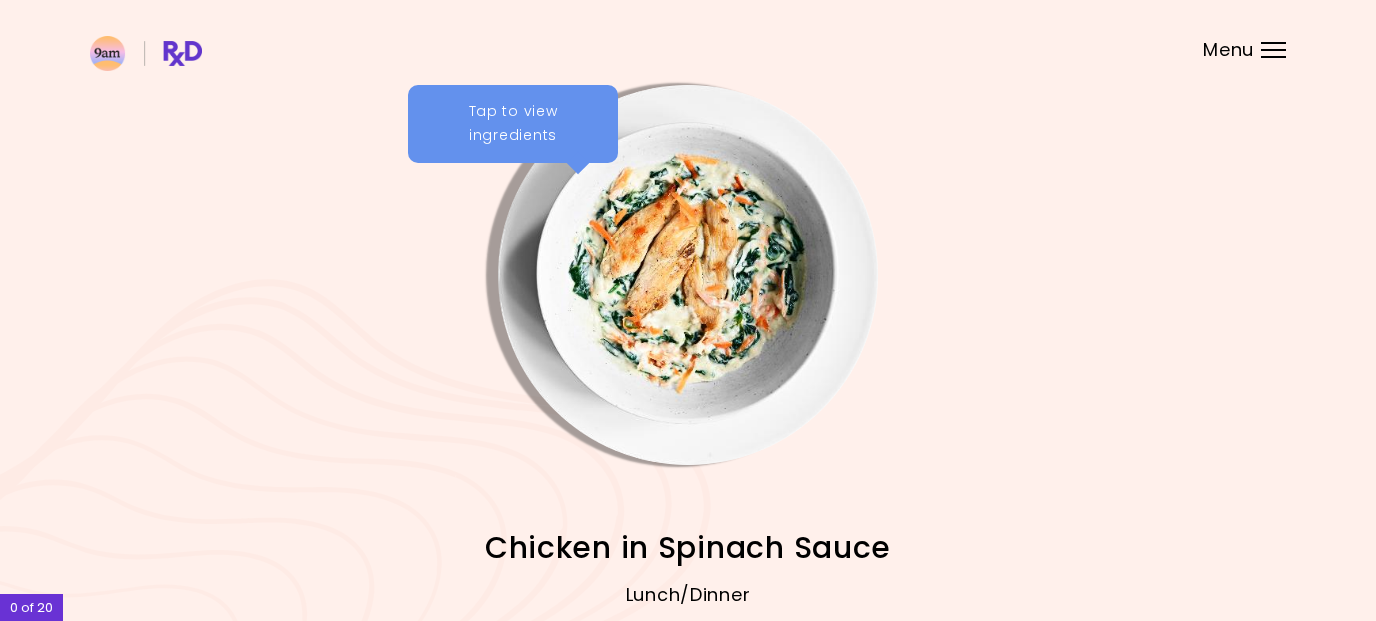 click on "Tap to view ingredients" at bounding box center [513, 124] 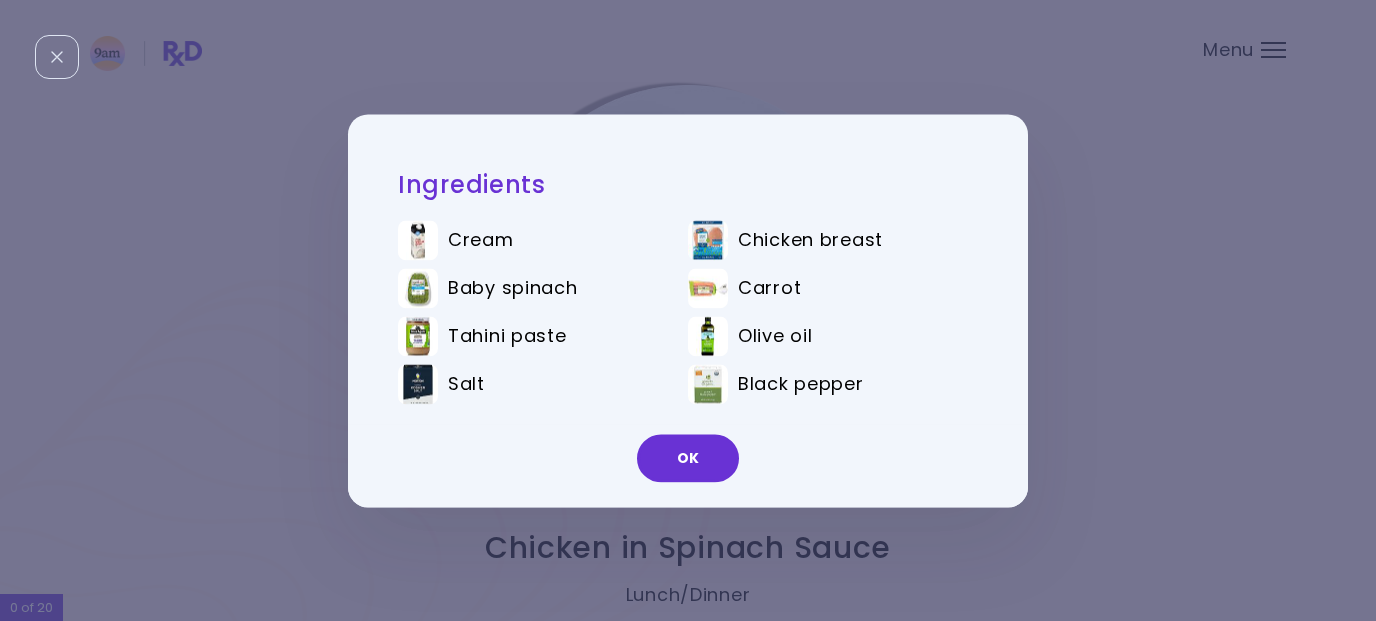 click on "Ingredients Cream Chicken breast Baby spinach Carrot Tahini paste Olive oil Salt Black pepper OK" at bounding box center [688, 310] 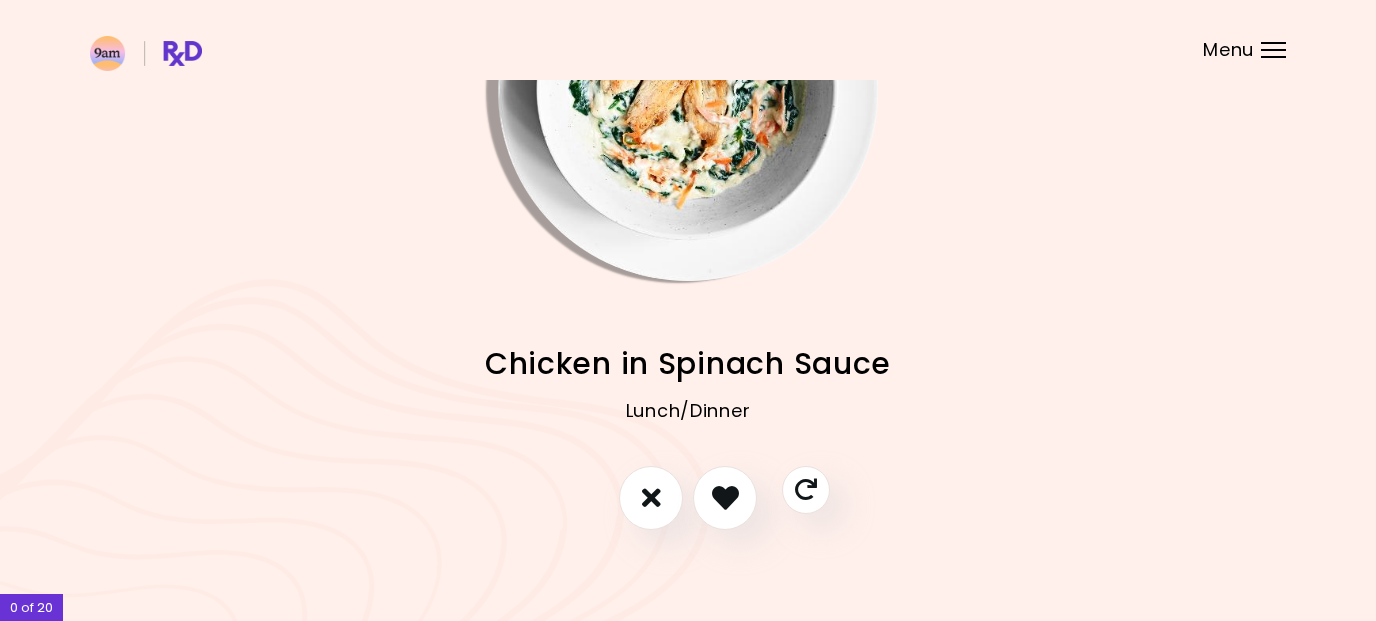 scroll, scrollTop: 187, scrollLeft: 0, axis: vertical 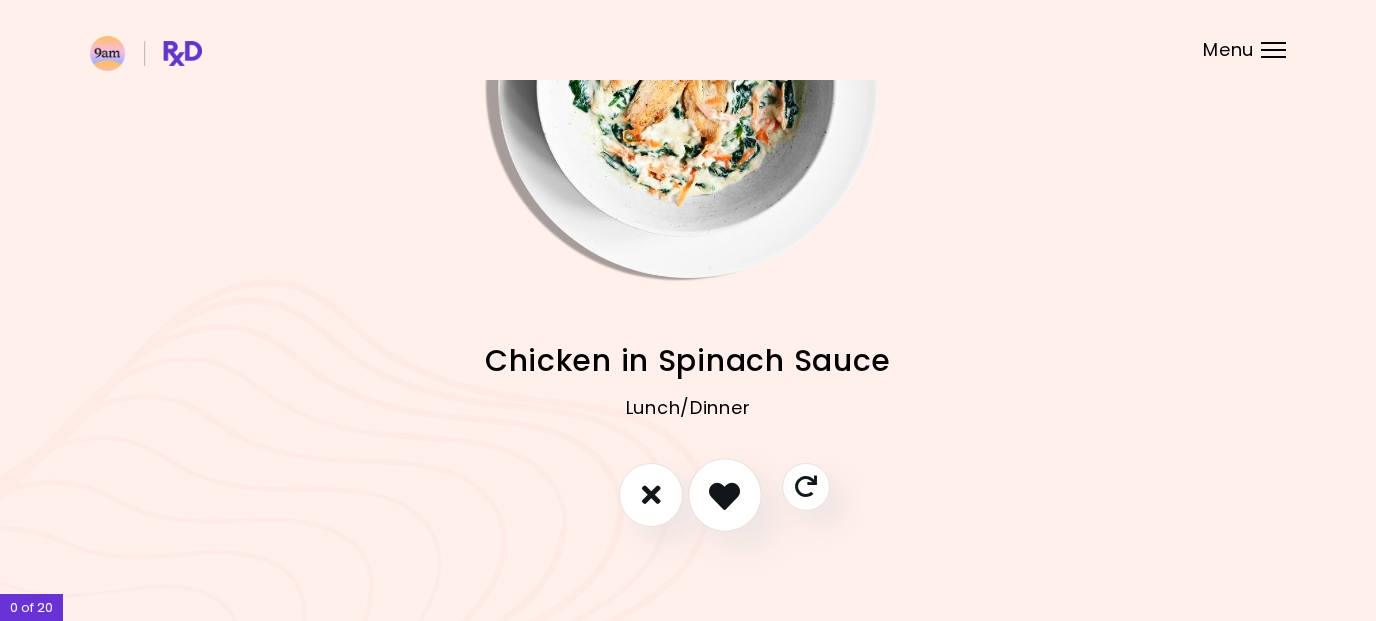 click at bounding box center [724, 494] 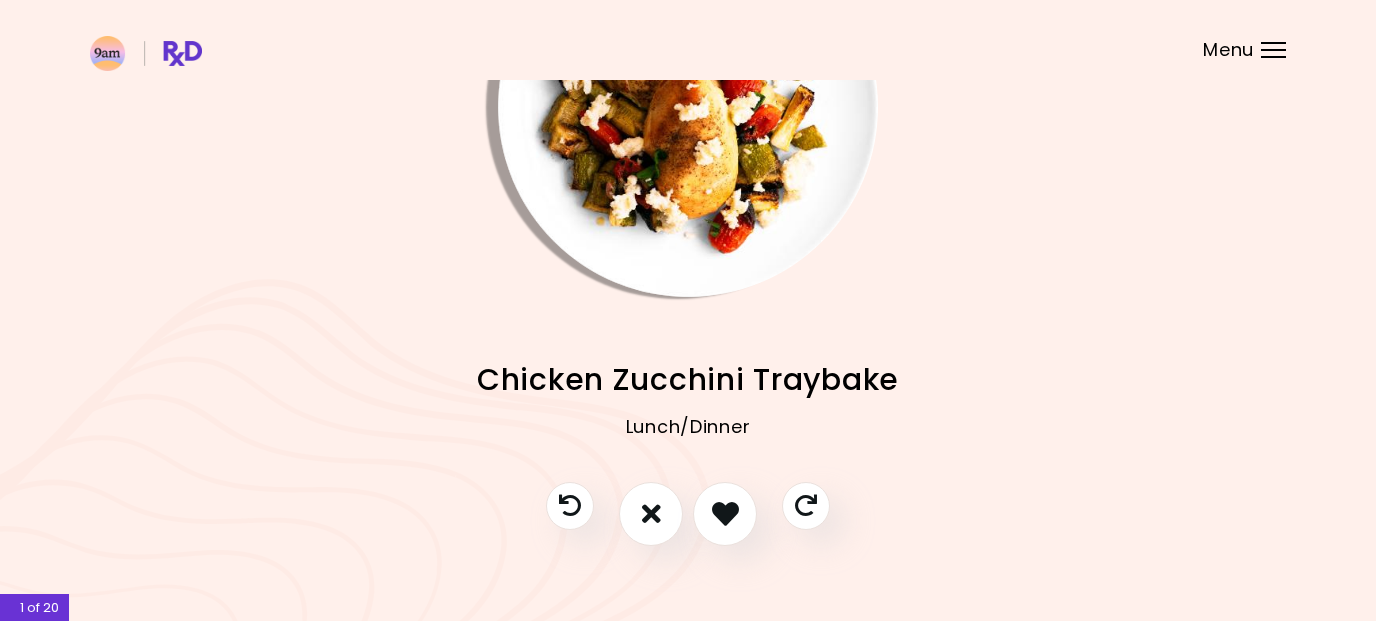 scroll, scrollTop: 180, scrollLeft: 0, axis: vertical 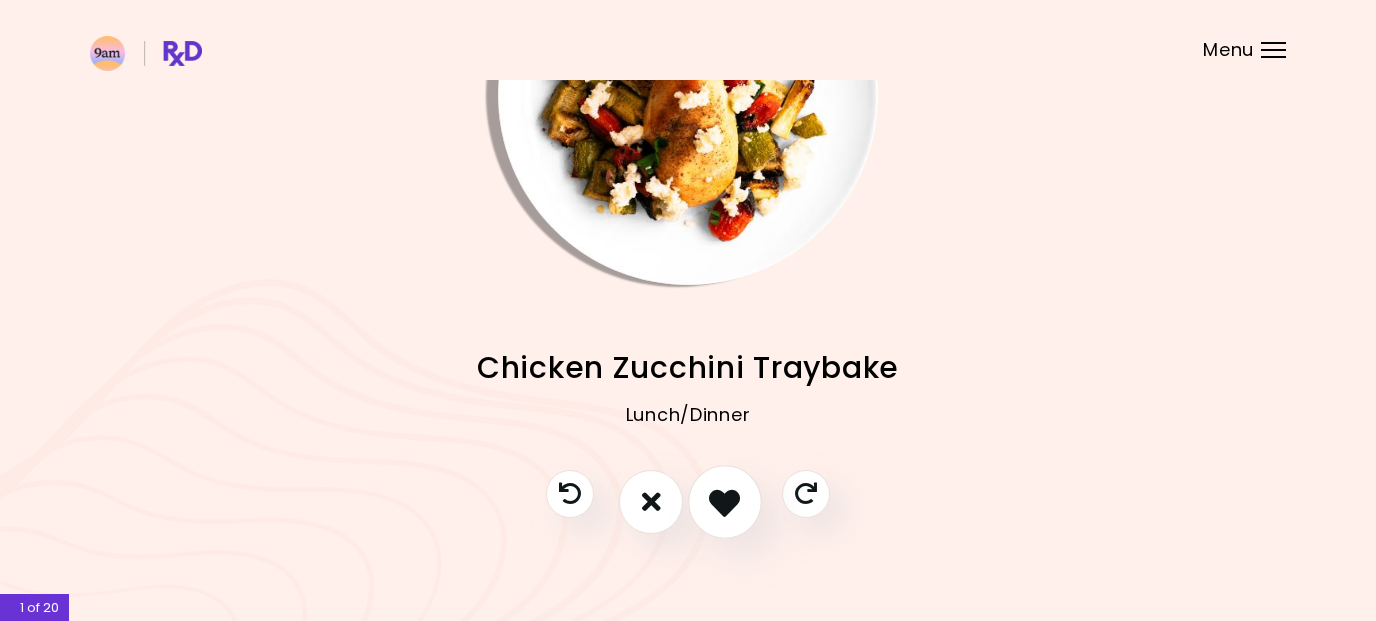 click at bounding box center (724, 501) 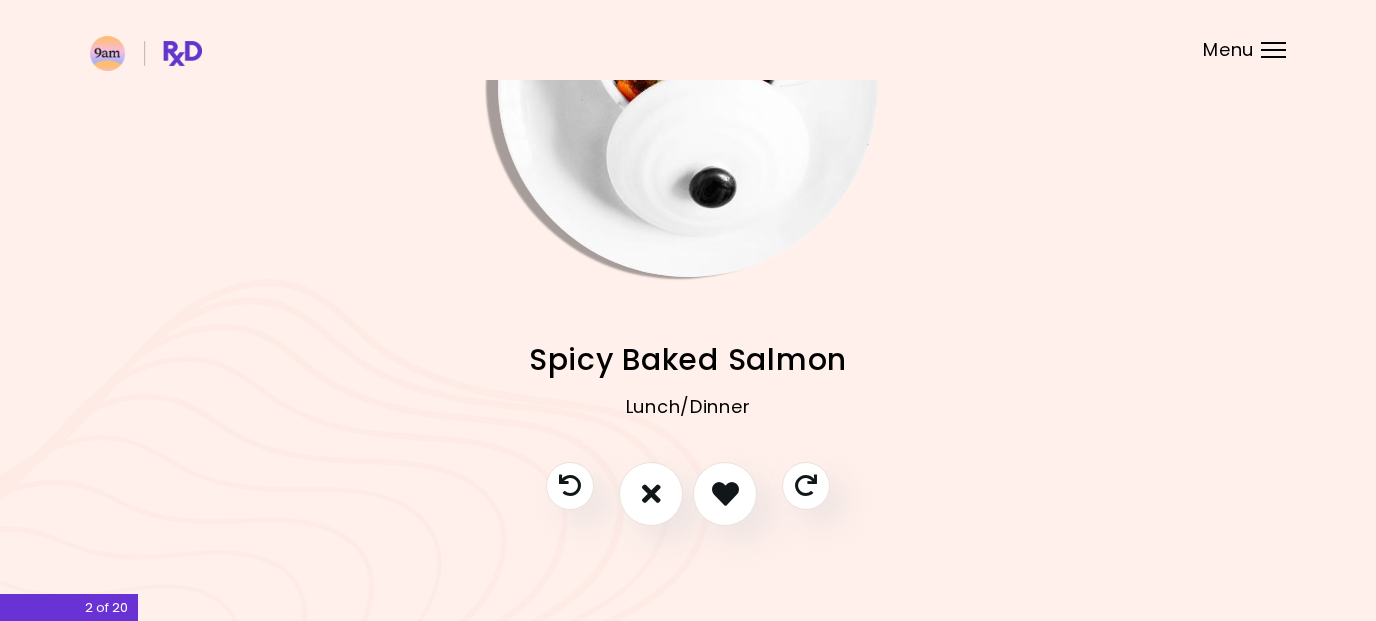 scroll, scrollTop: 191, scrollLeft: 0, axis: vertical 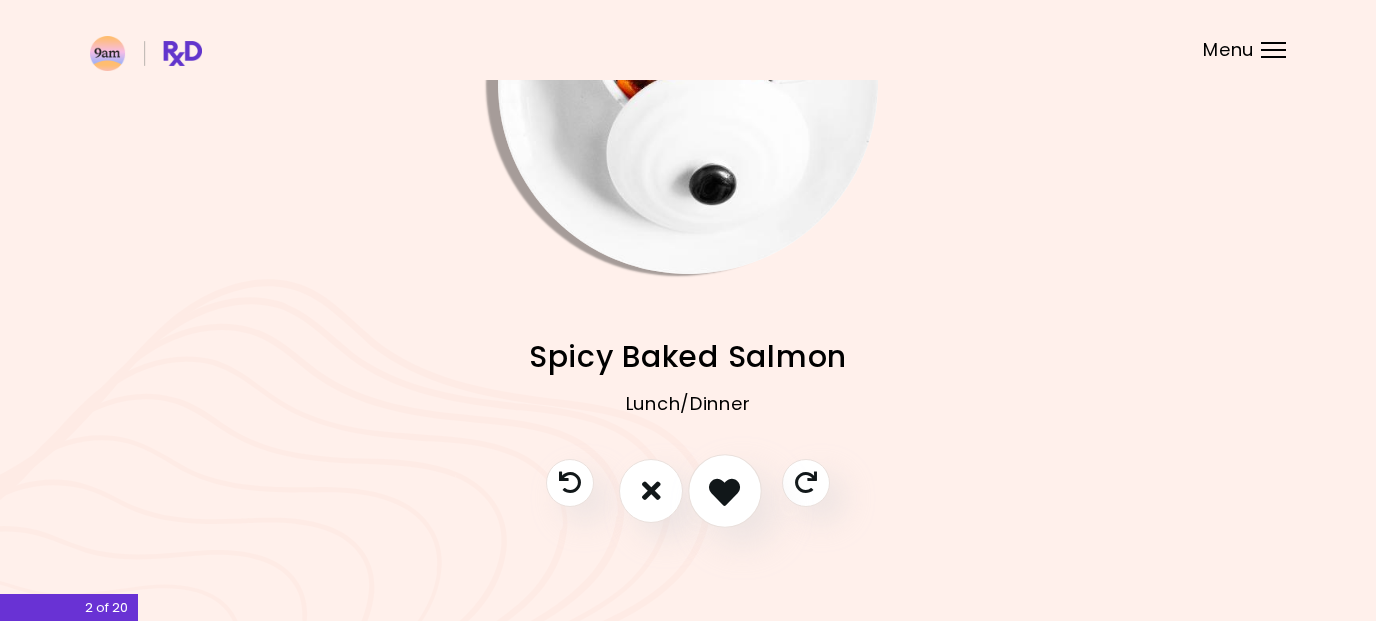click at bounding box center (724, 490) 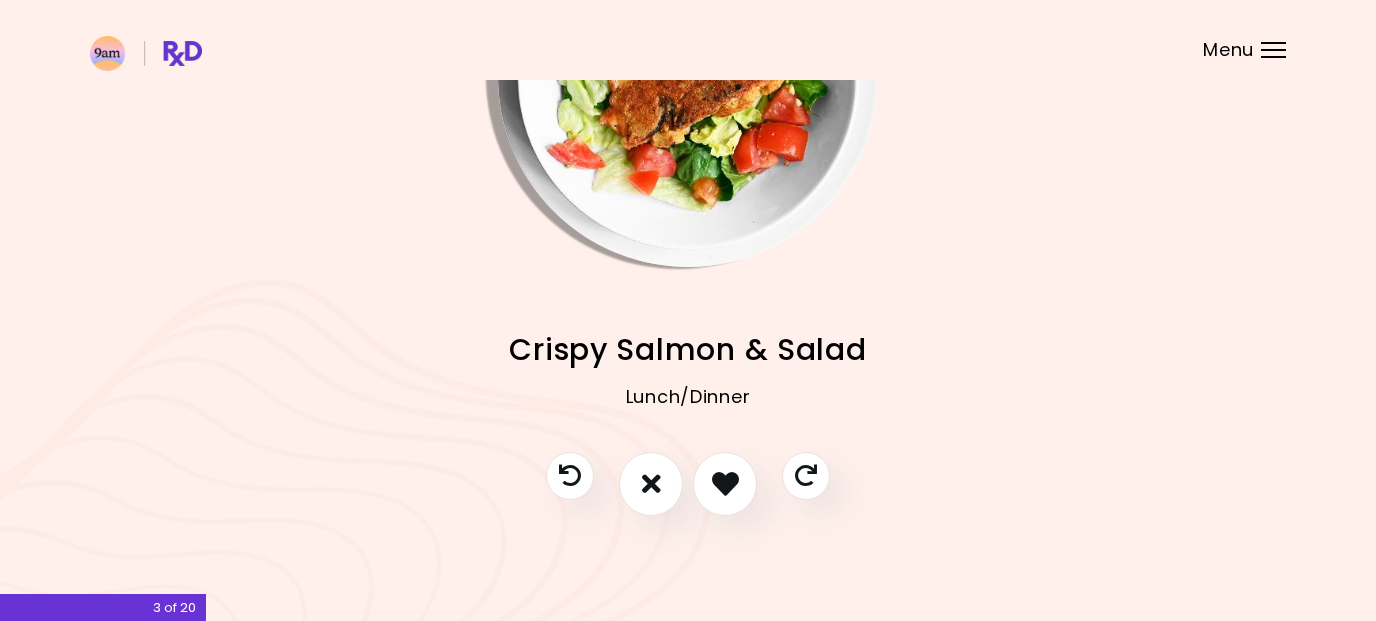 scroll, scrollTop: 197, scrollLeft: 0, axis: vertical 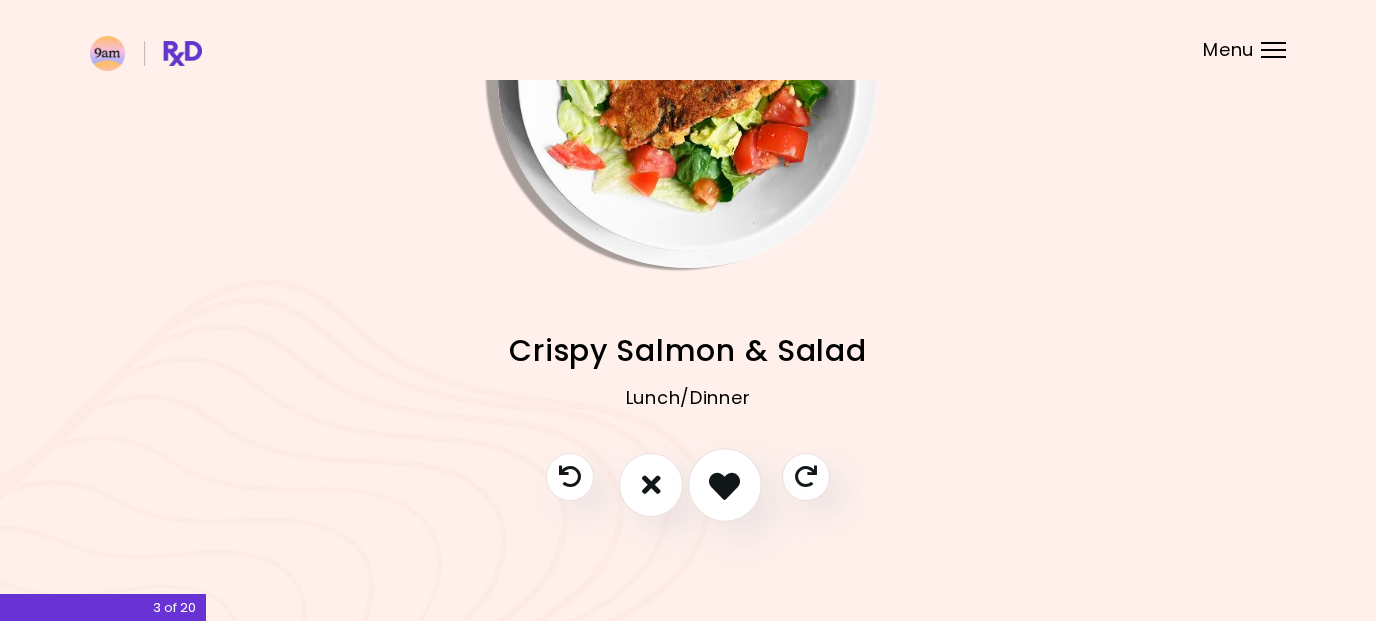 click at bounding box center [724, 484] 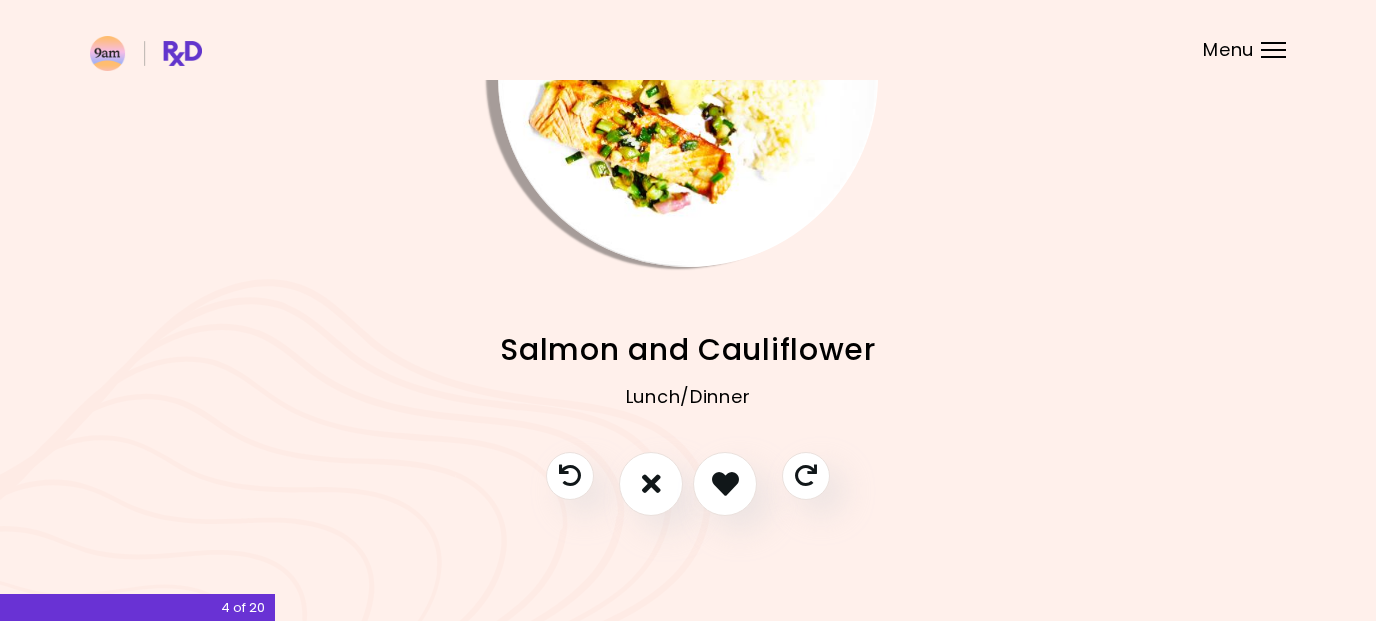 scroll, scrollTop: 197, scrollLeft: 0, axis: vertical 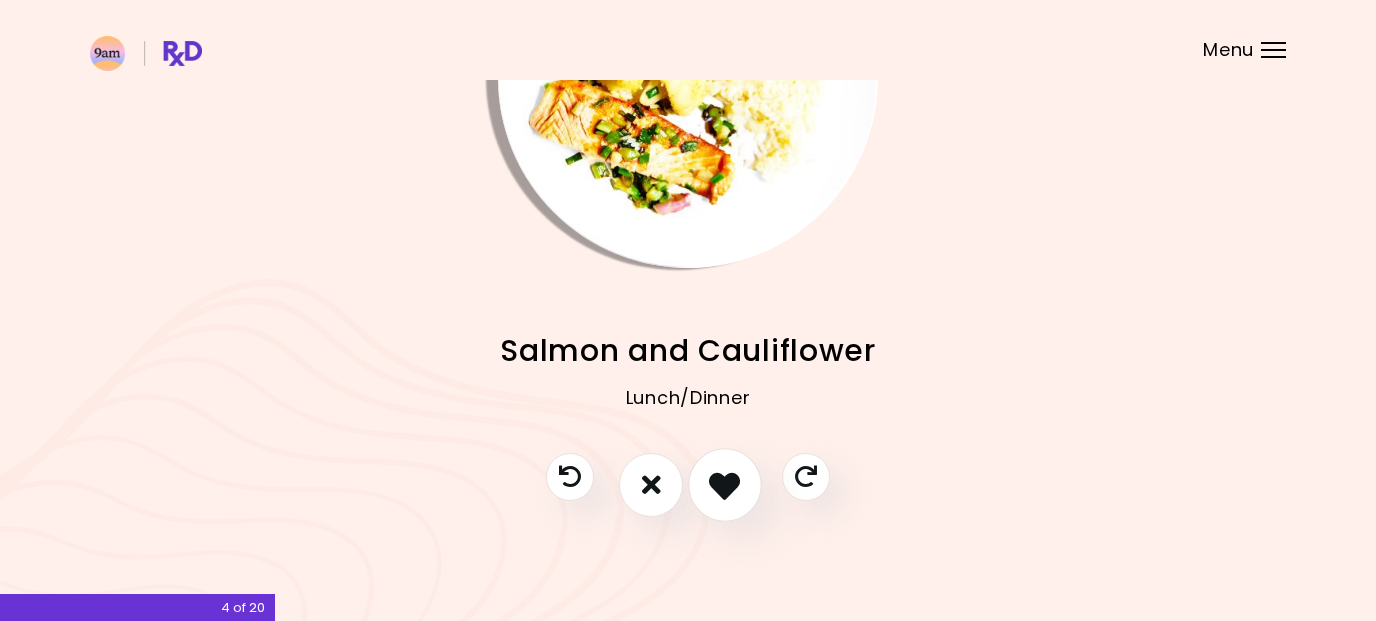click at bounding box center (724, 484) 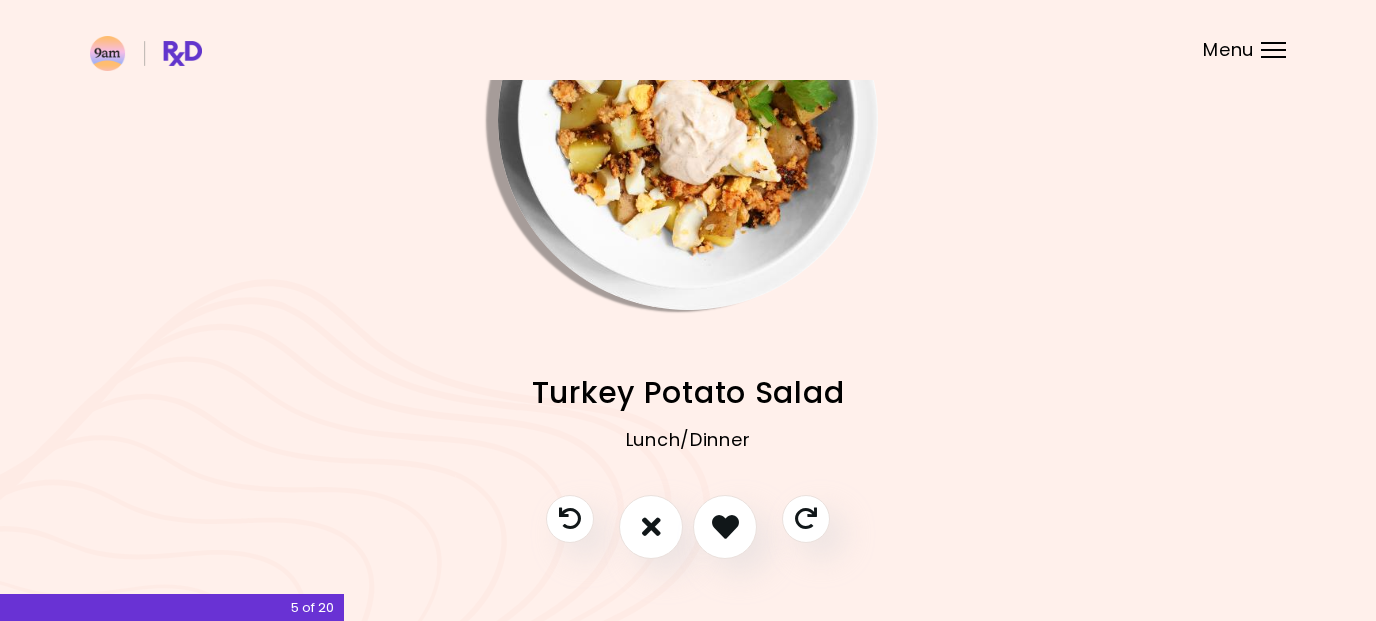 scroll, scrollTop: 169, scrollLeft: 0, axis: vertical 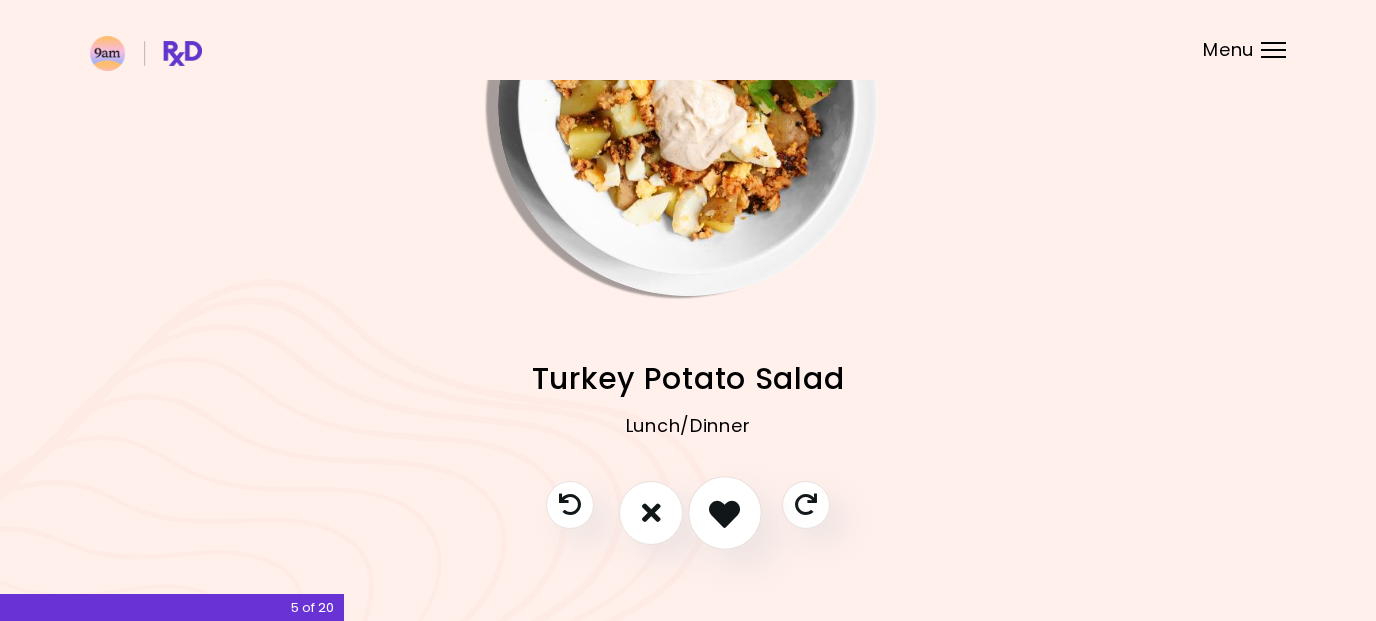 click at bounding box center (724, 512) 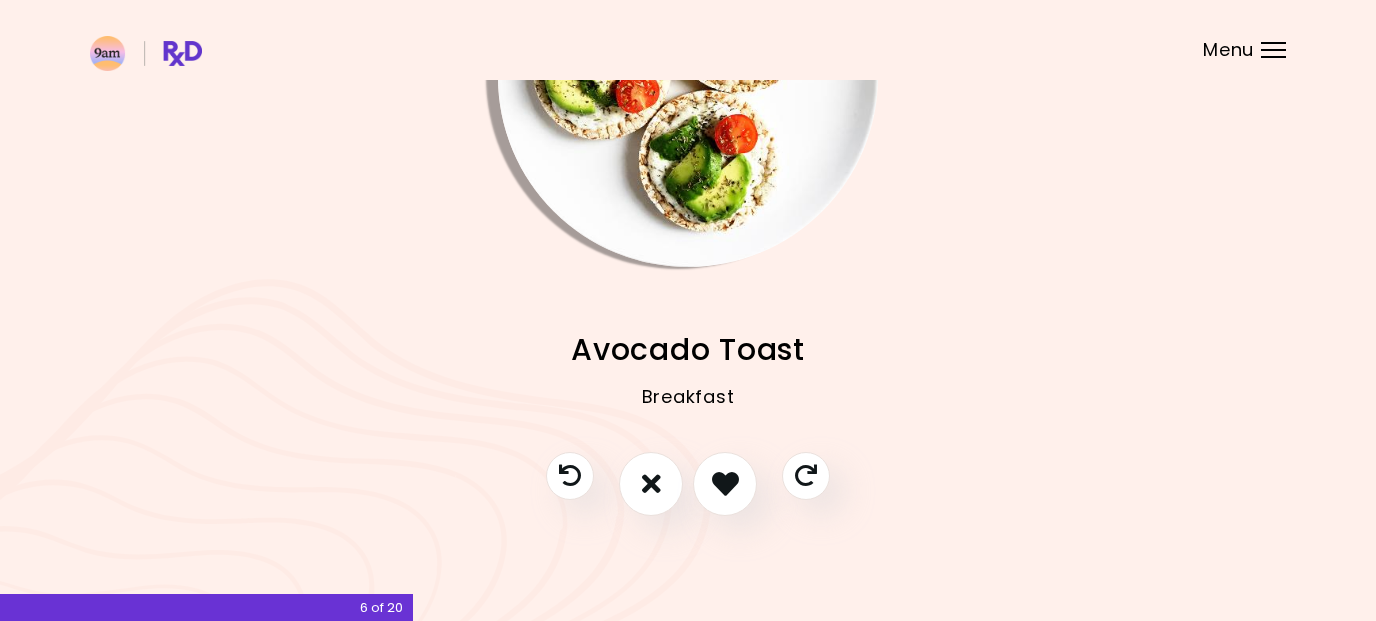 scroll, scrollTop: 197, scrollLeft: 0, axis: vertical 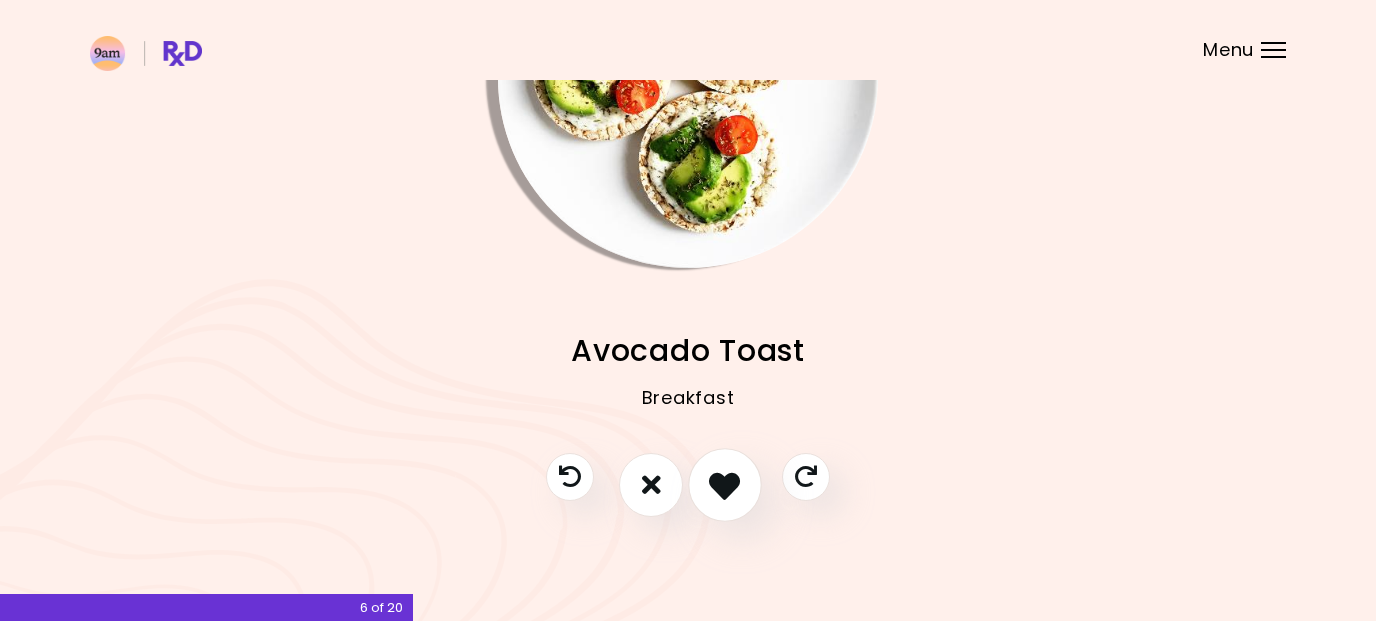 click at bounding box center [724, 484] 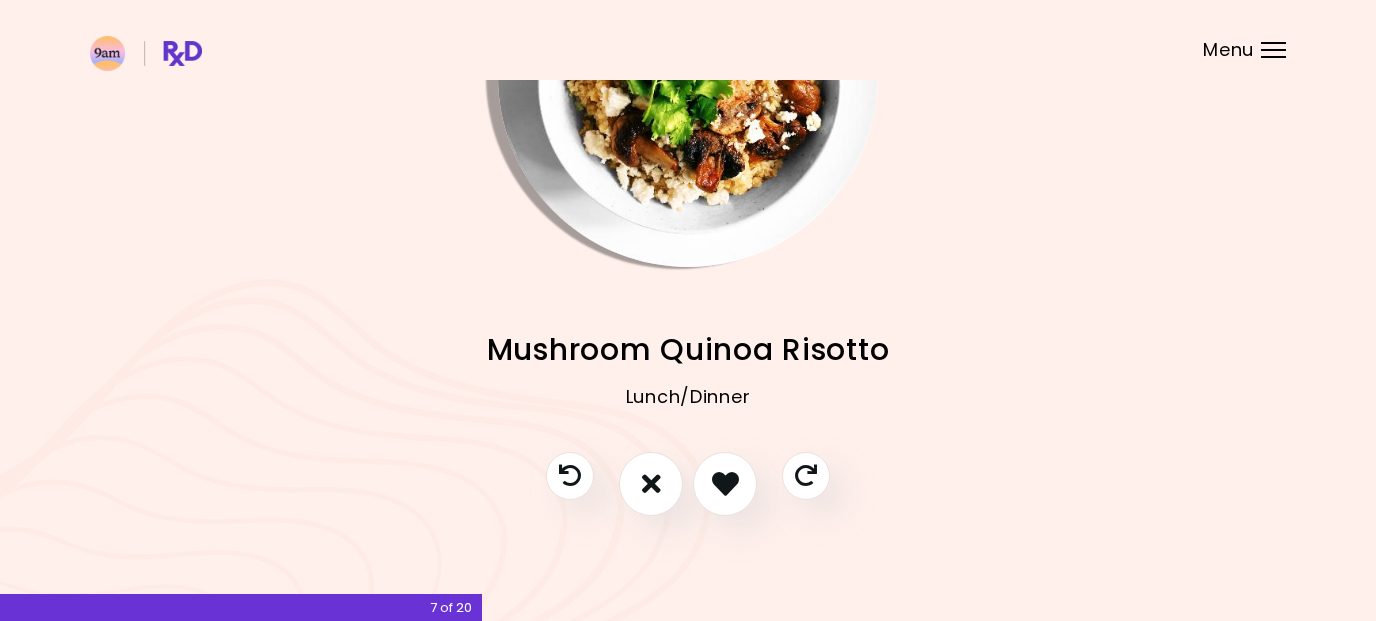 scroll, scrollTop: 197, scrollLeft: 0, axis: vertical 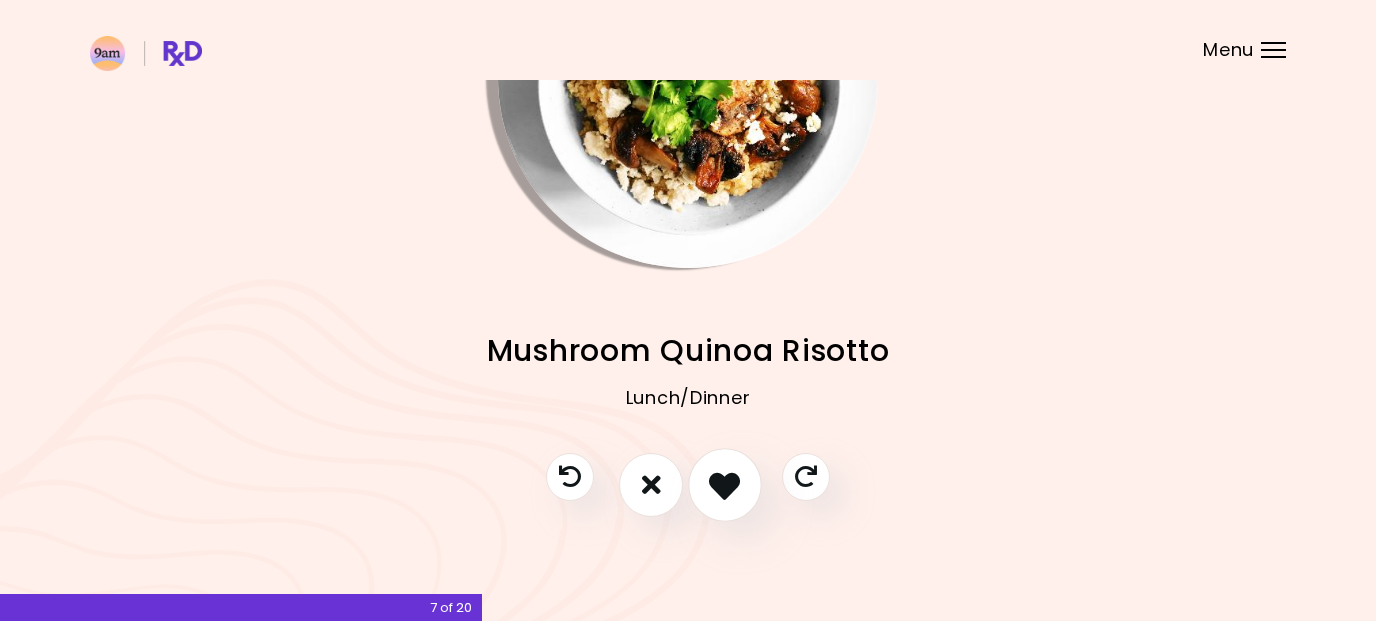 click at bounding box center [724, 484] 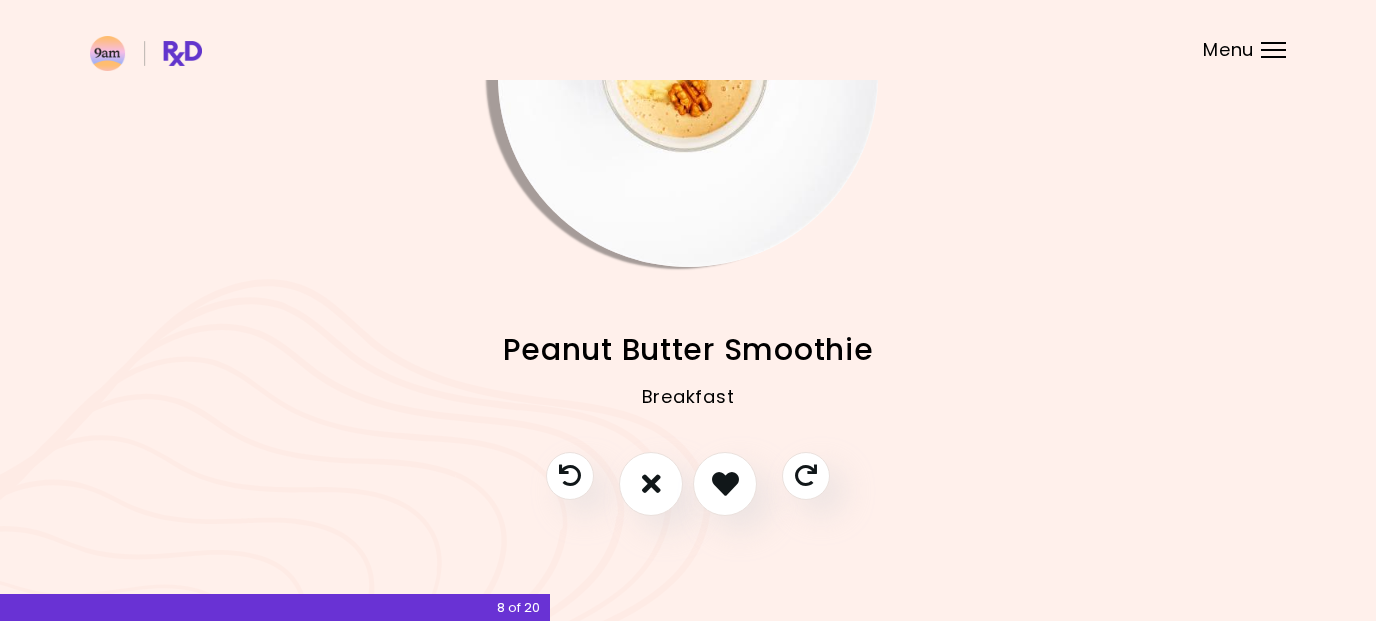 scroll, scrollTop: 197, scrollLeft: 0, axis: vertical 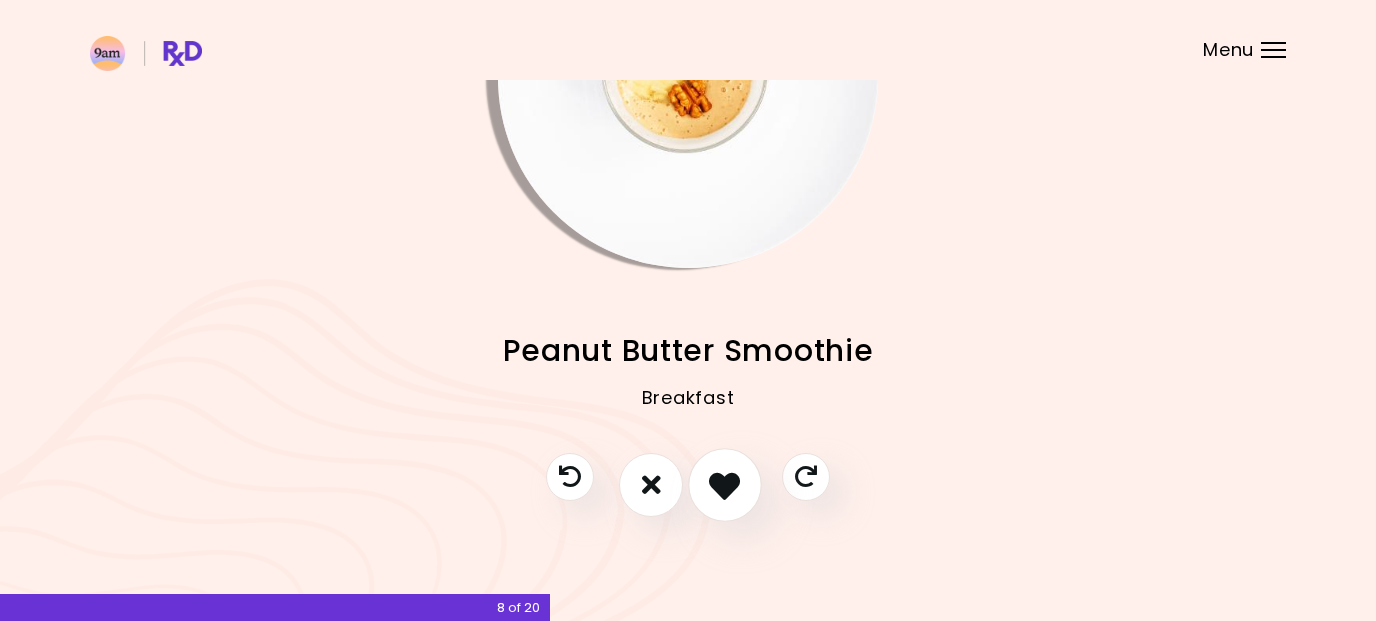 click at bounding box center [724, 484] 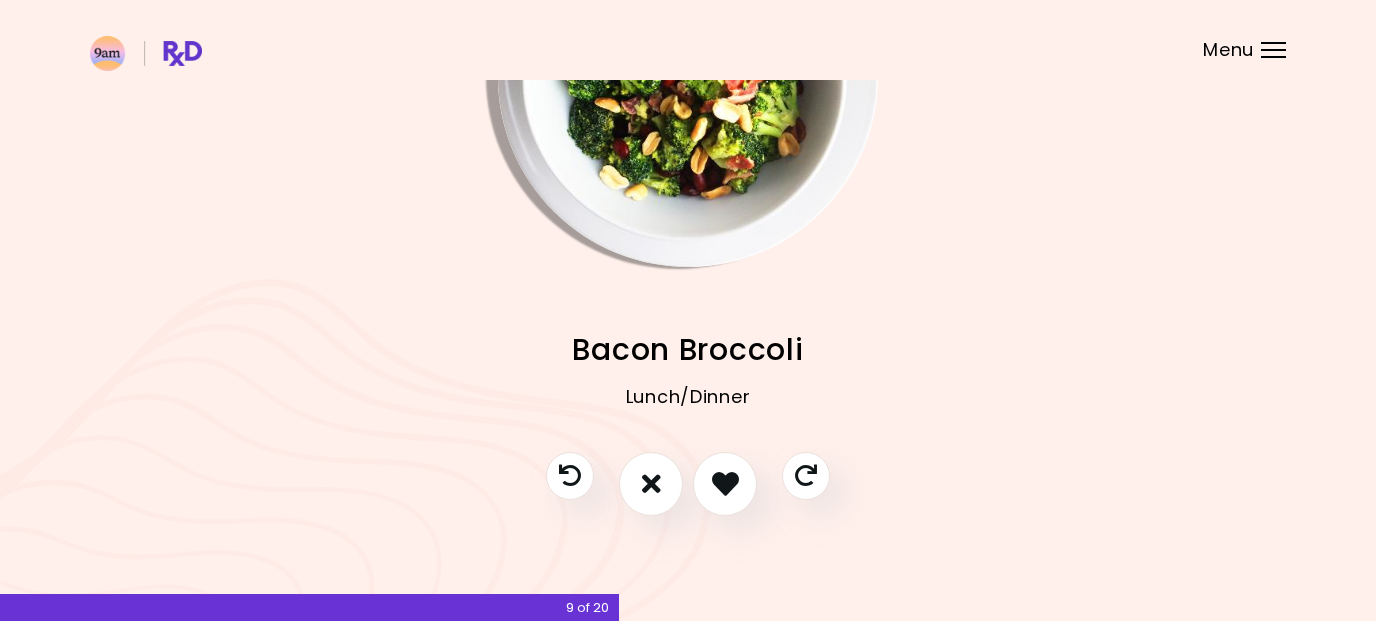 scroll, scrollTop: 197, scrollLeft: 0, axis: vertical 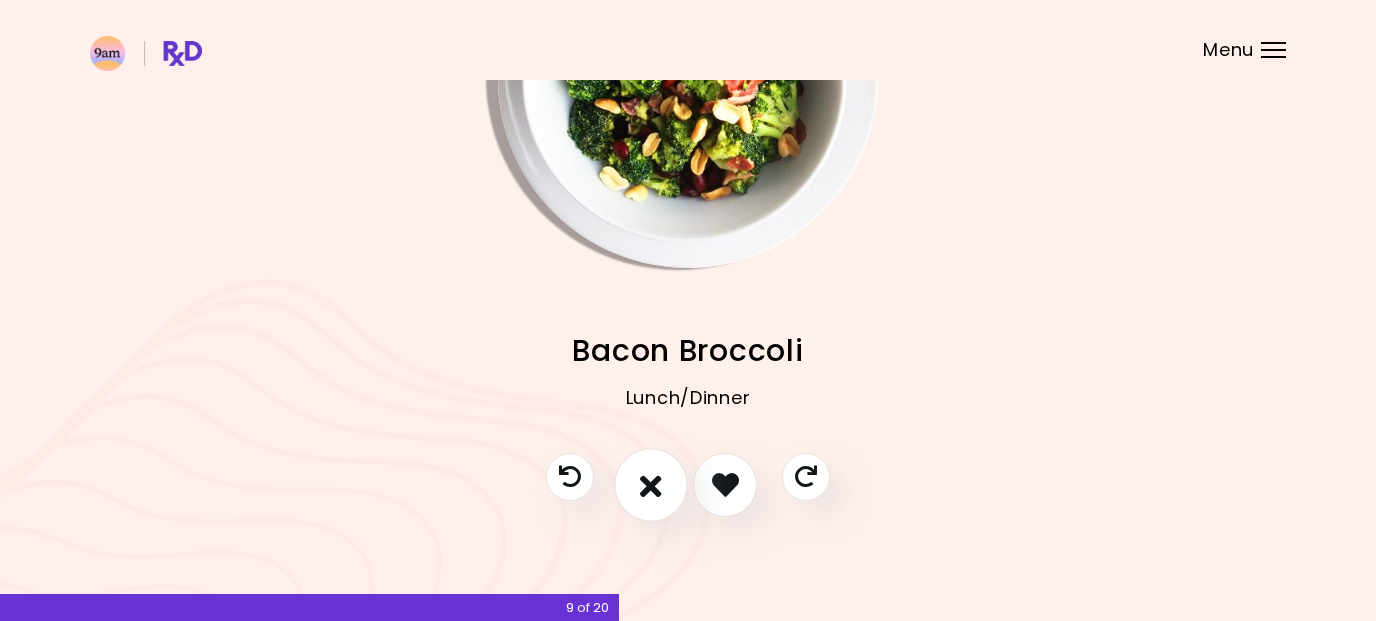 click at bounding box center [651, 484] 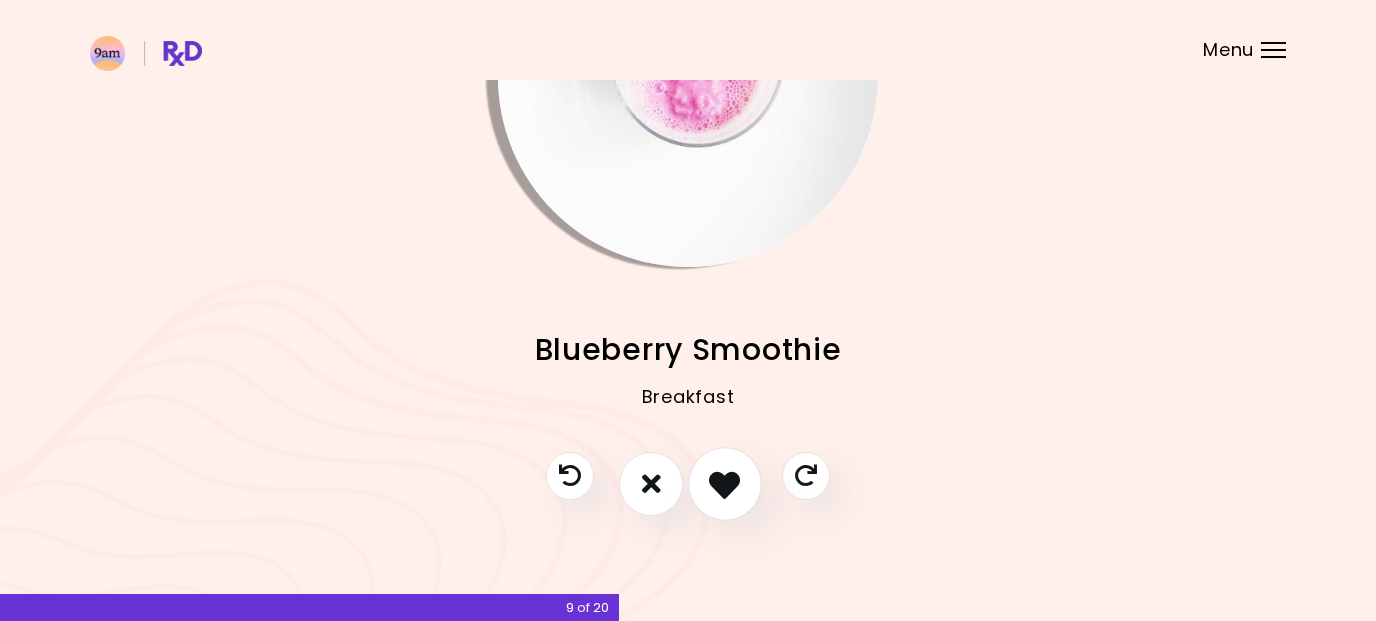 scroll, scrollTop: 197, scrollLeft: 0, axis: vertical 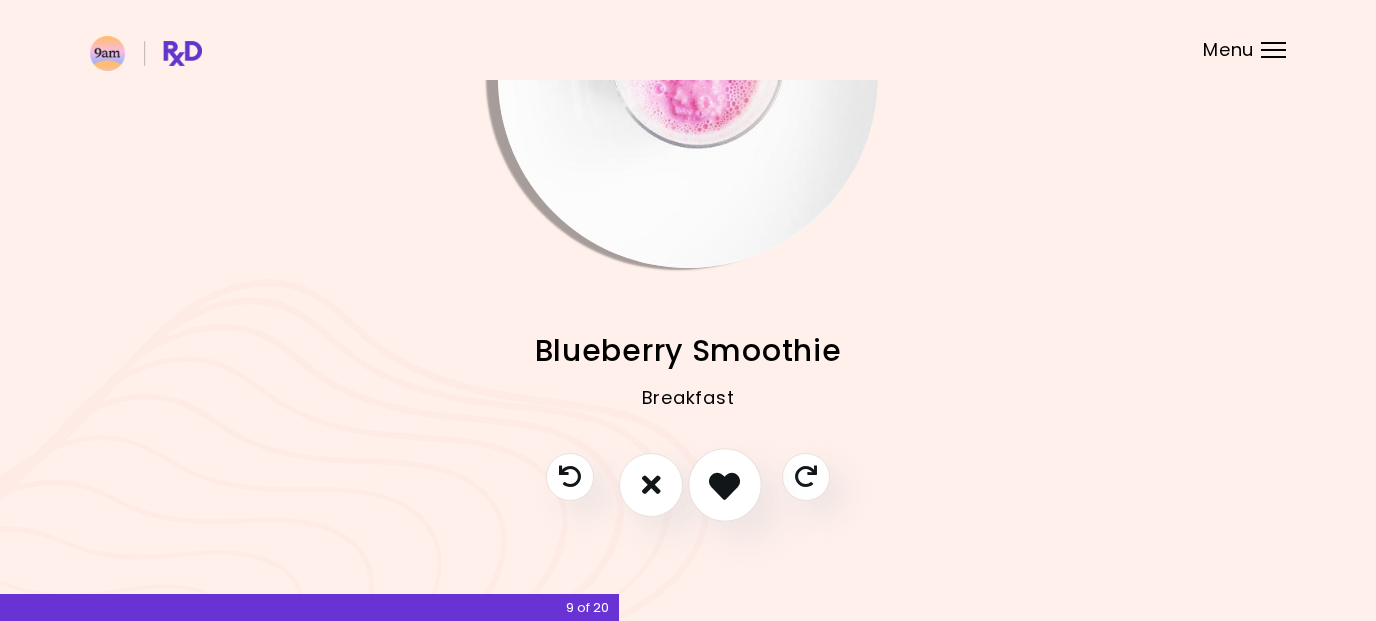 click at bounding box center [724, 484] 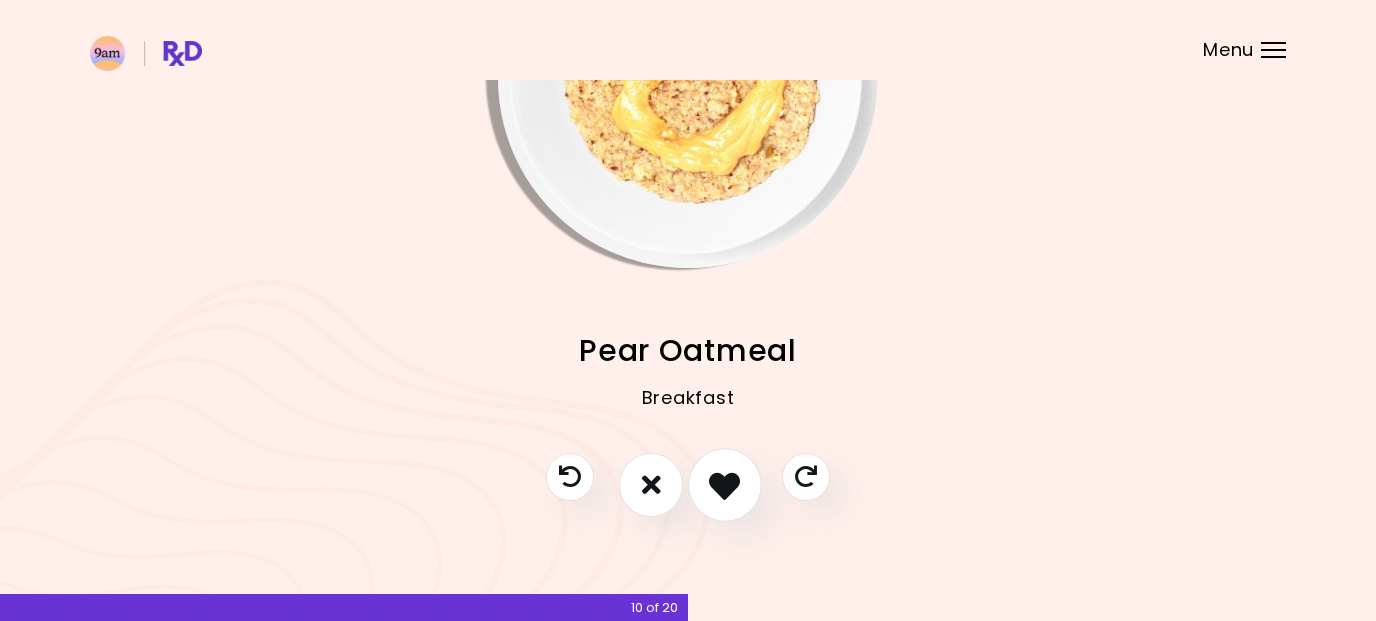 click at bounding box center (725, 485) 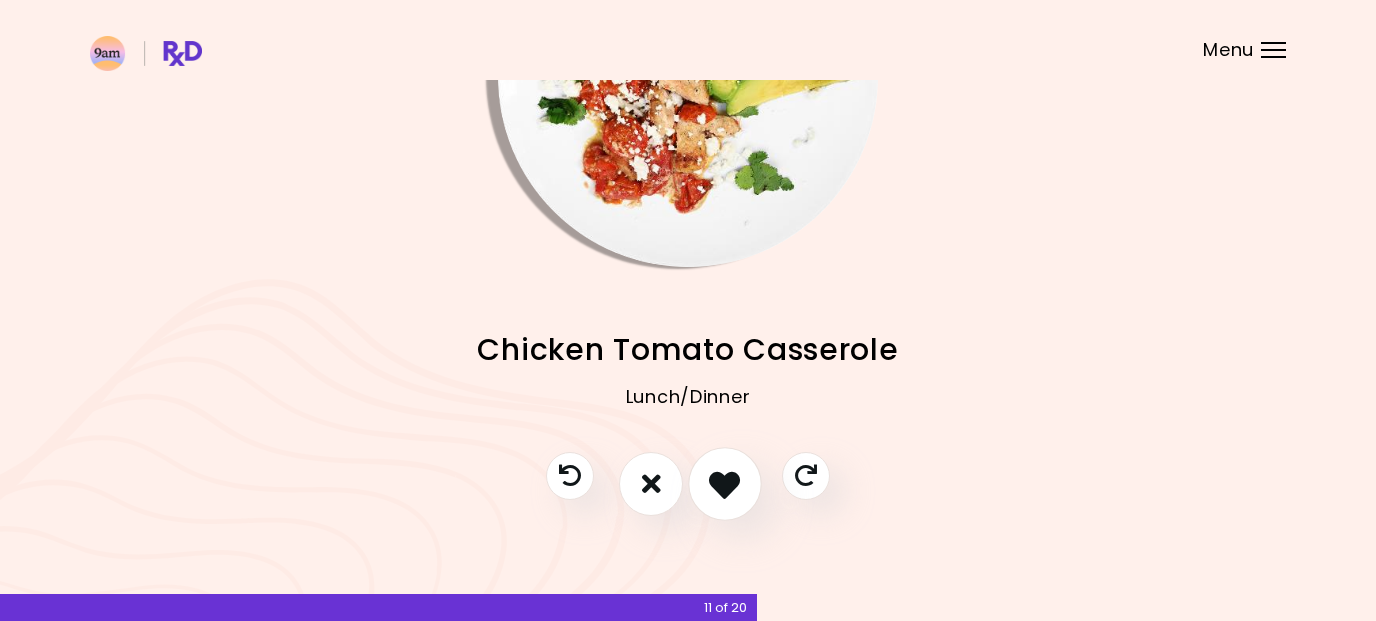 scroll, scrollTop: 197, scrollLeft: 0, axis: vertical 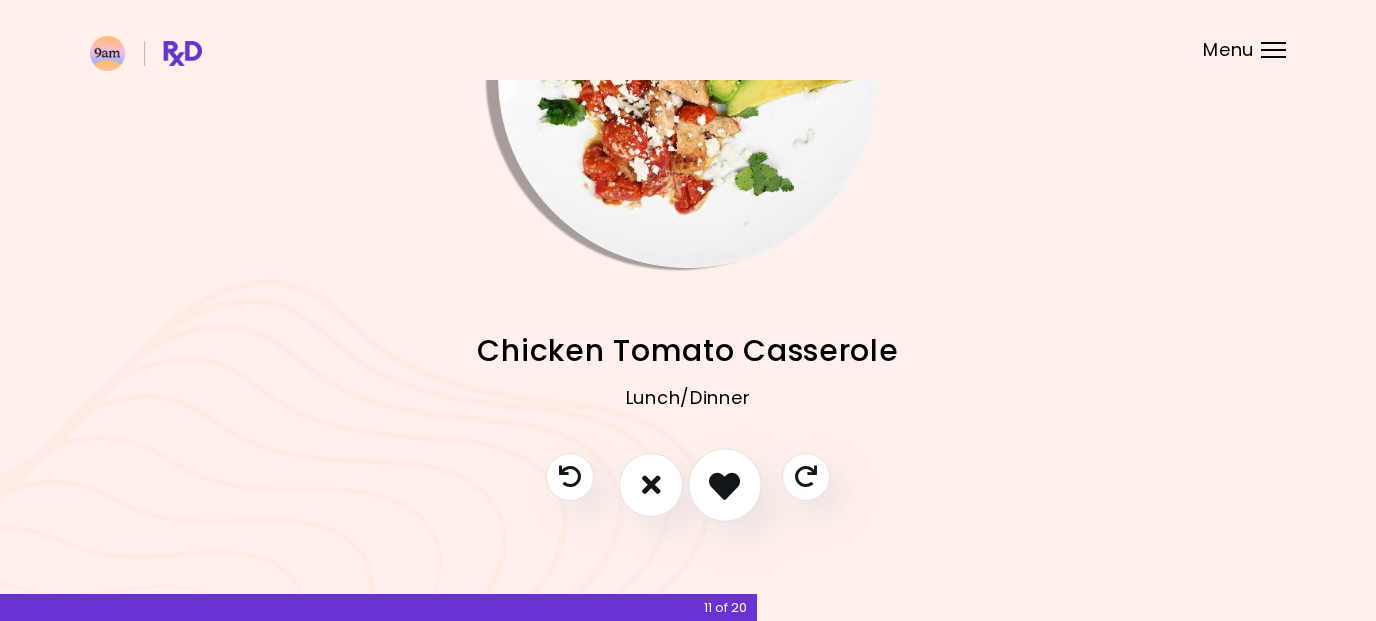 click at bounding box center (725, 485) 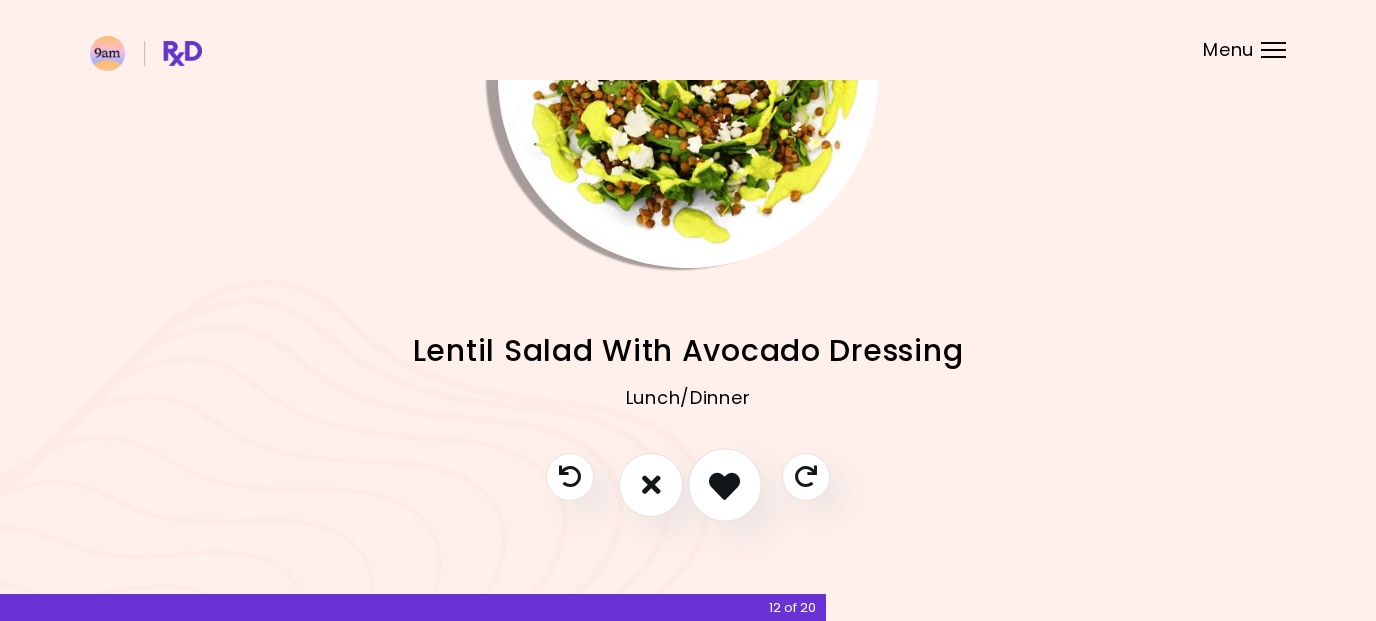 click at bounding box center (724, 484) 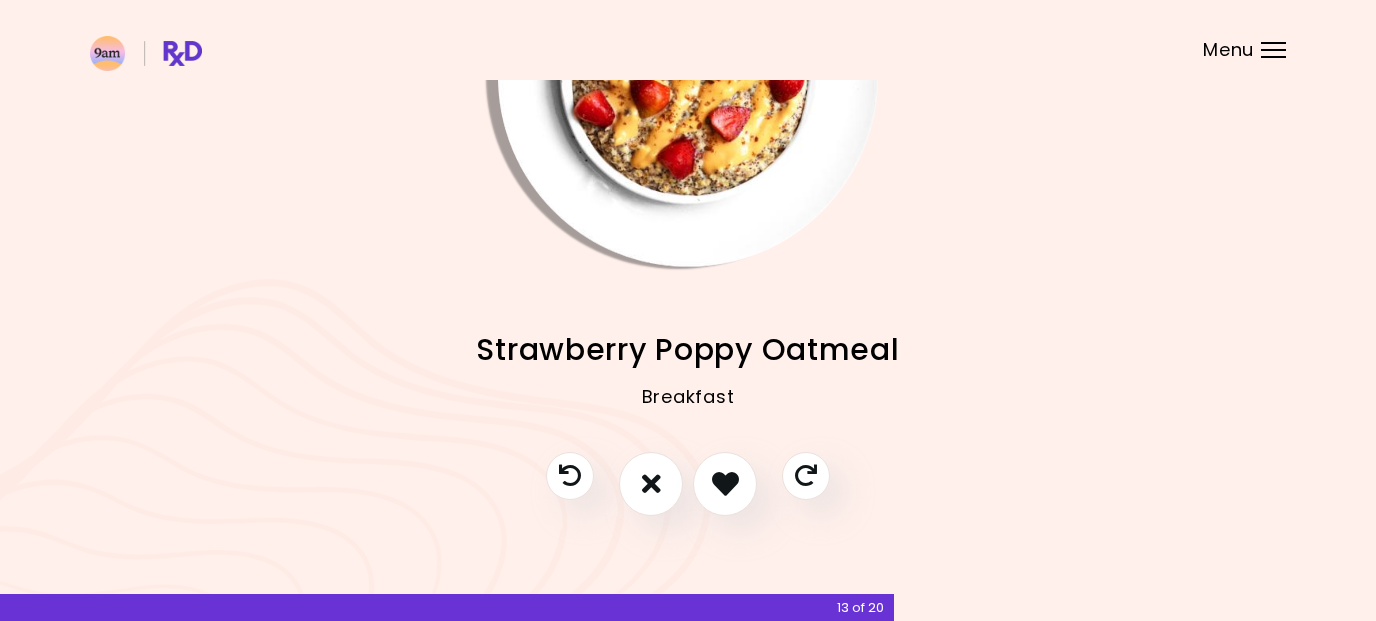scroll, scrollTop: 197, scrollLeft: 0, axis: vertical 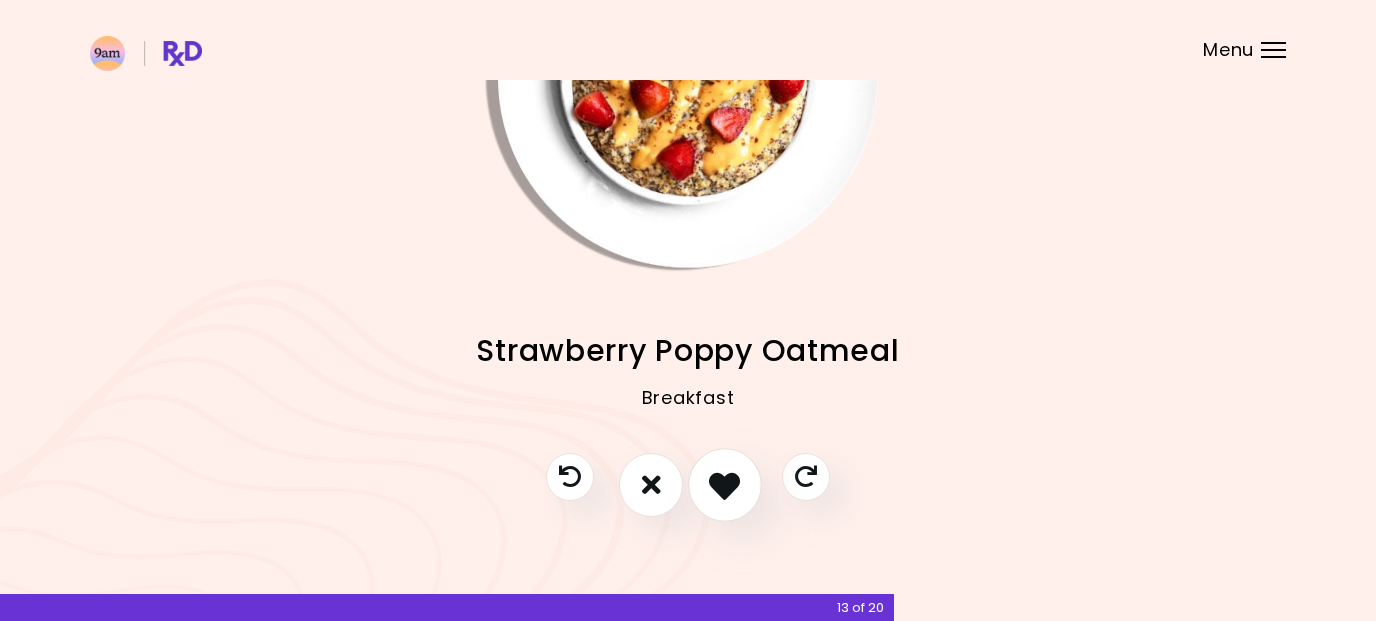 click at bounding box center [725, 485] 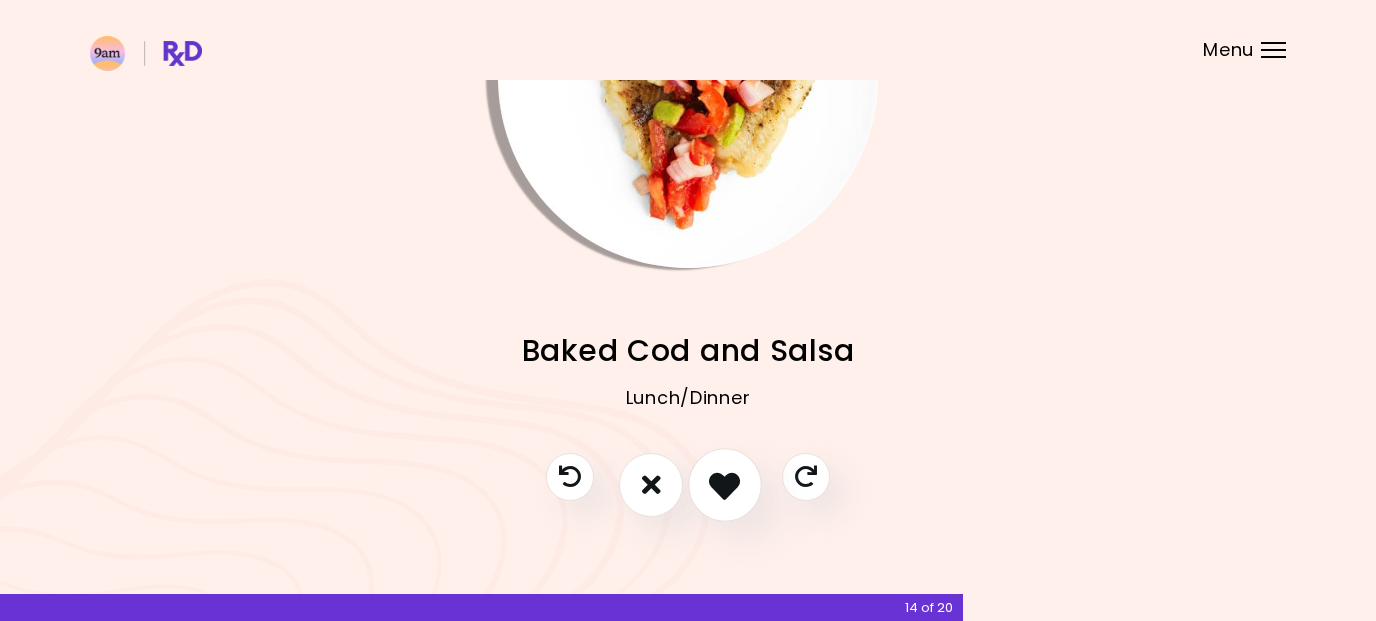 click at bounding box center (724, 484) 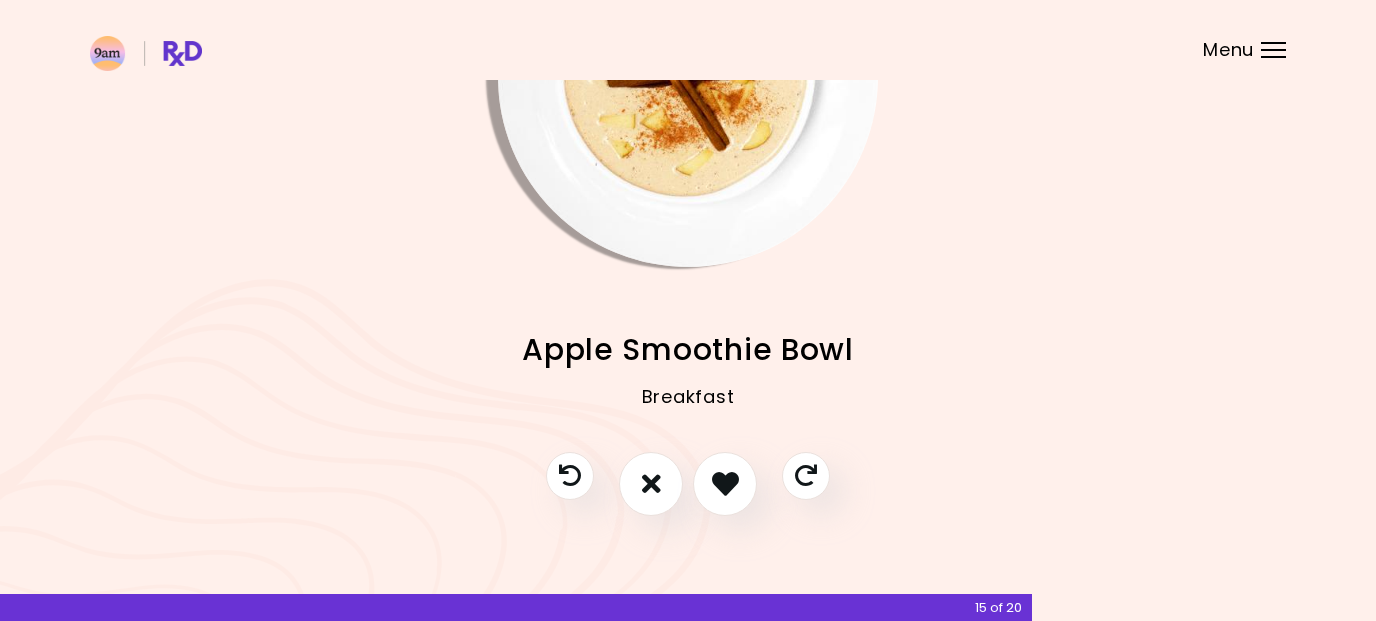 scroll, scrollTop: 197, scrollLeft: 0, axis: vertical 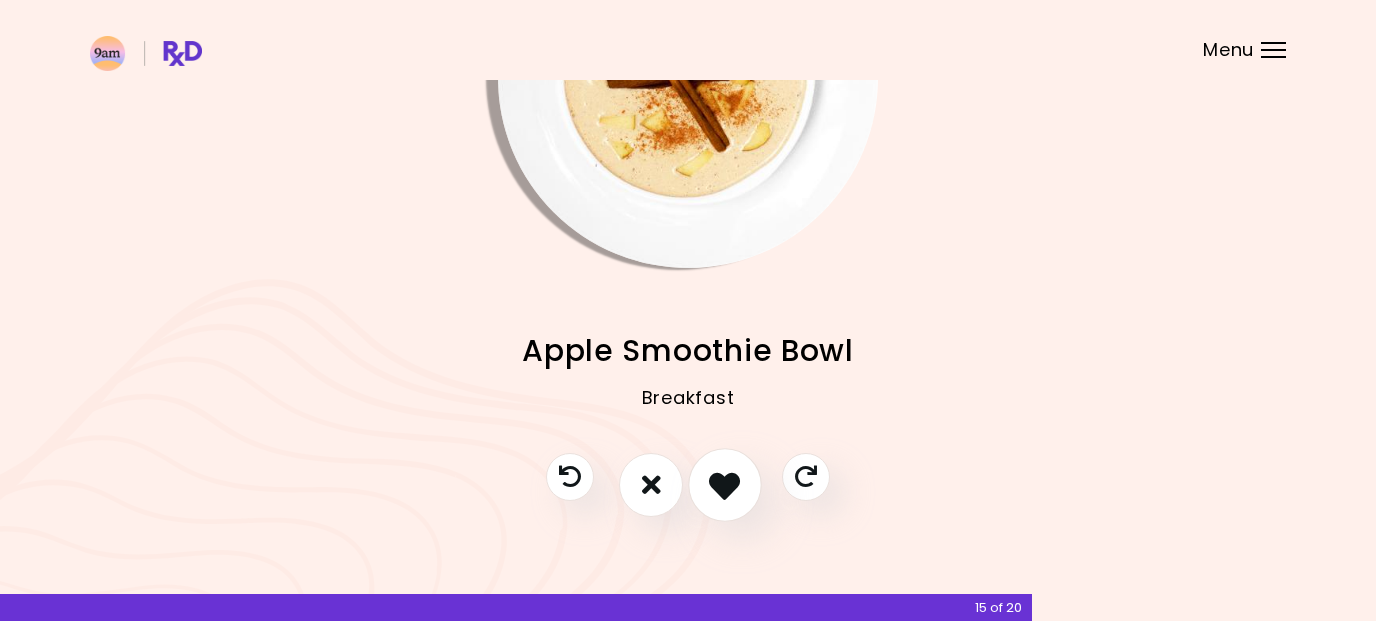 click at bounding box center (725, 485) 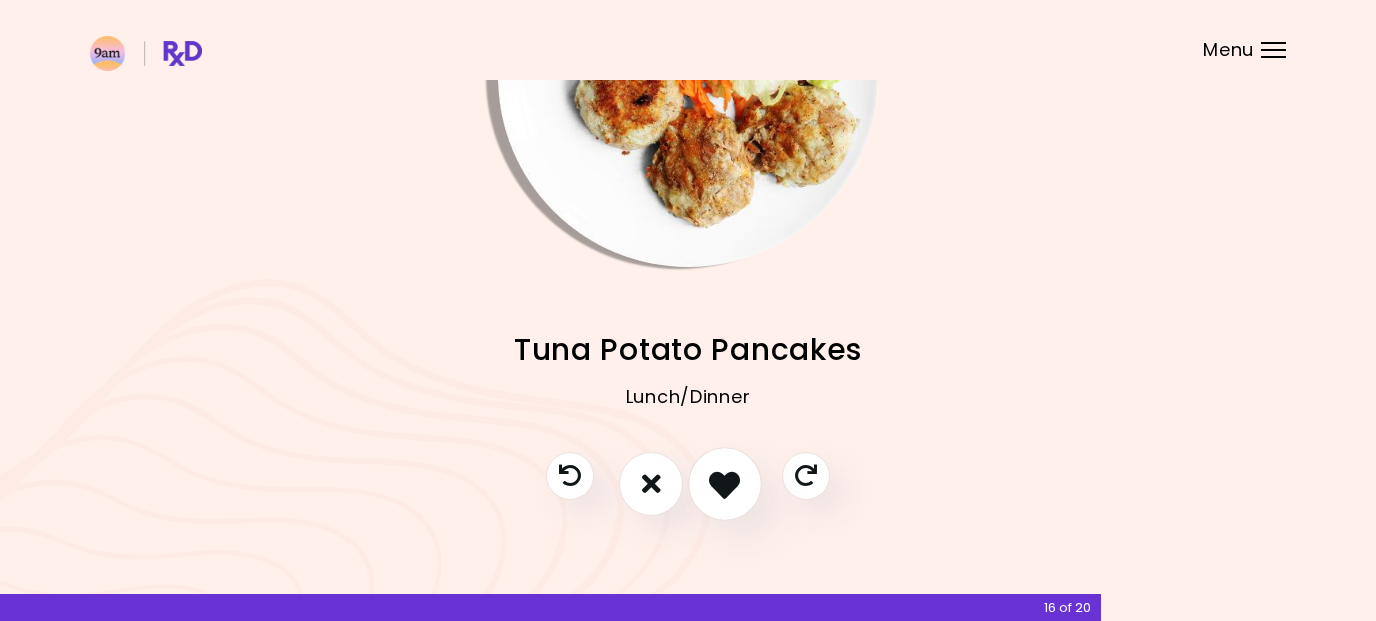 scroll, scrollTop: 197, scrollLeft: 0, axis: vertical 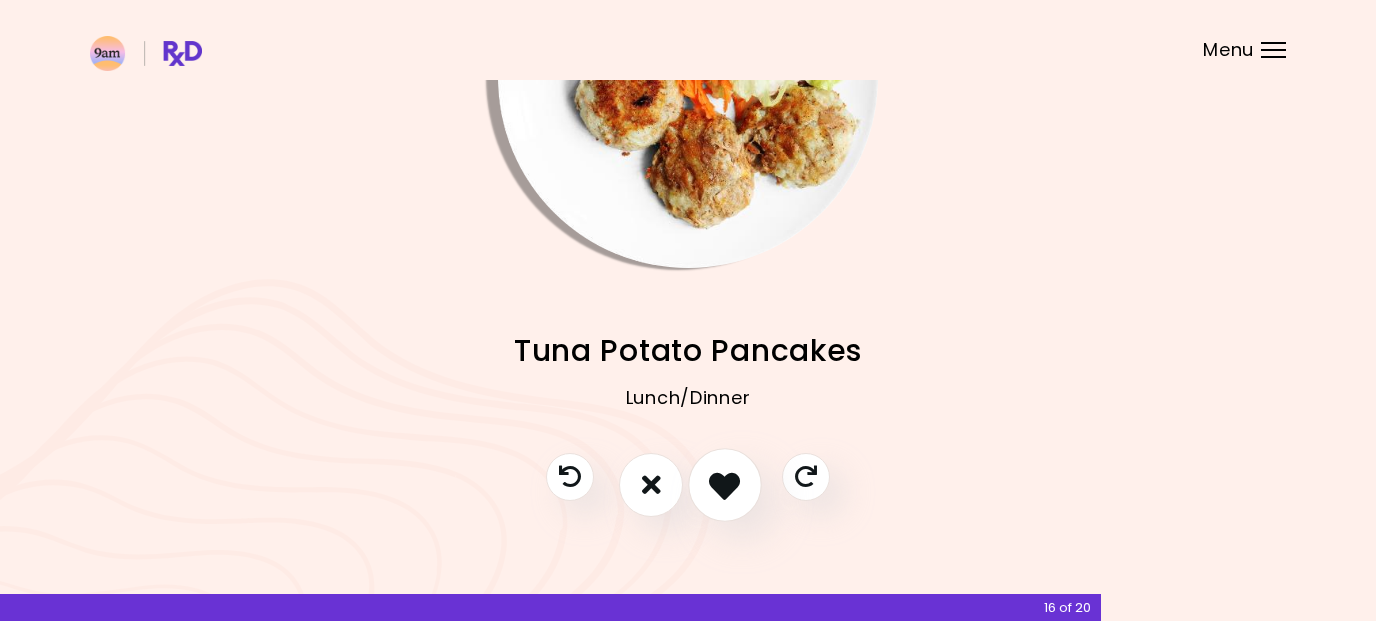 click at bounding box center [724, 484] 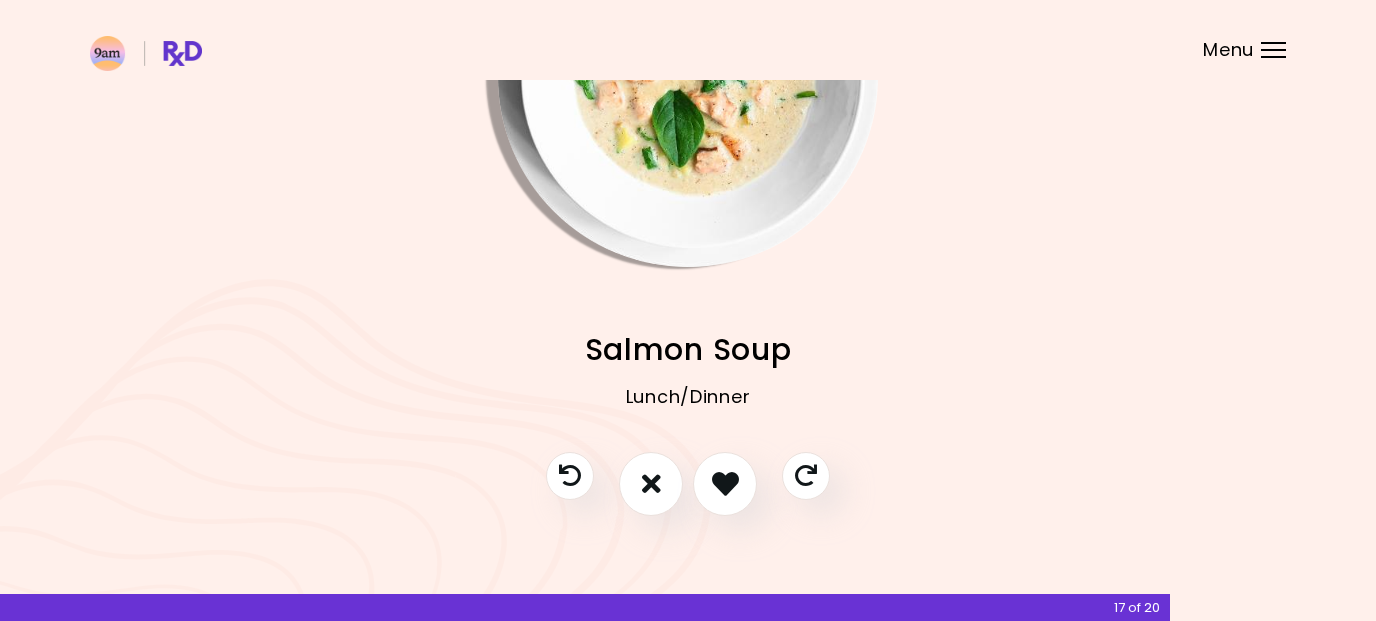scroll, scrollTop: 197, scrollLeft: 0, axis: vertical 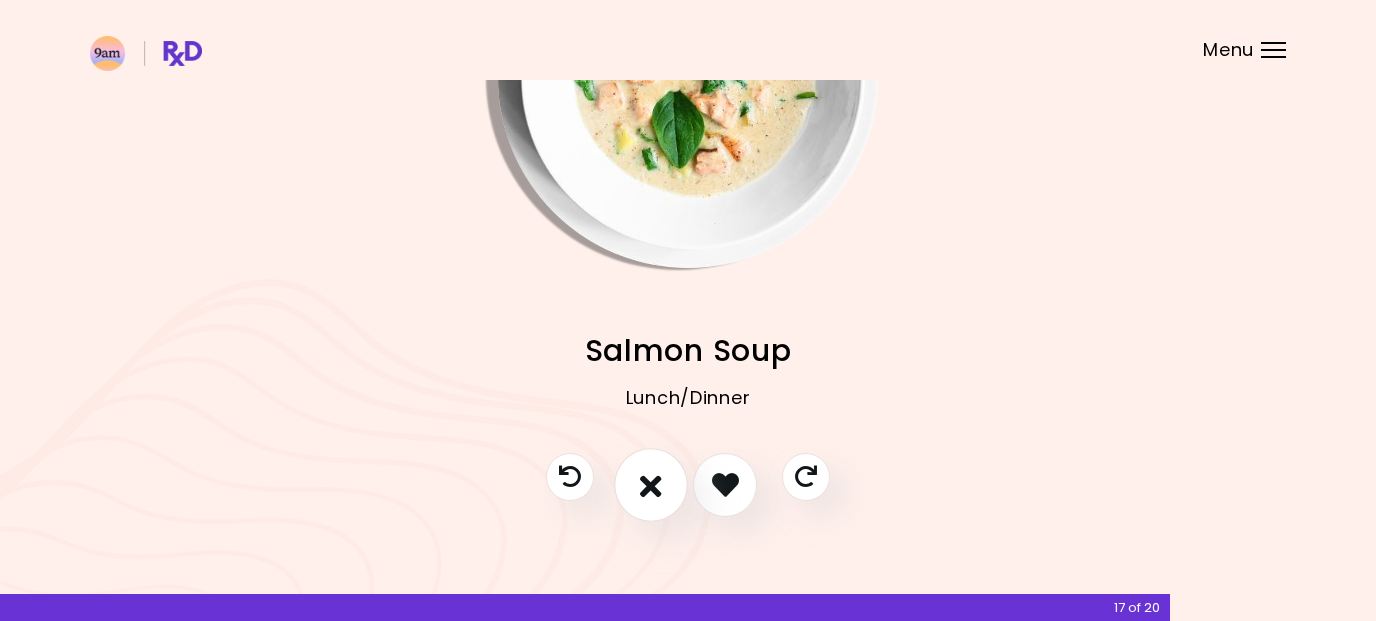 click at bounding box center (651, 484) 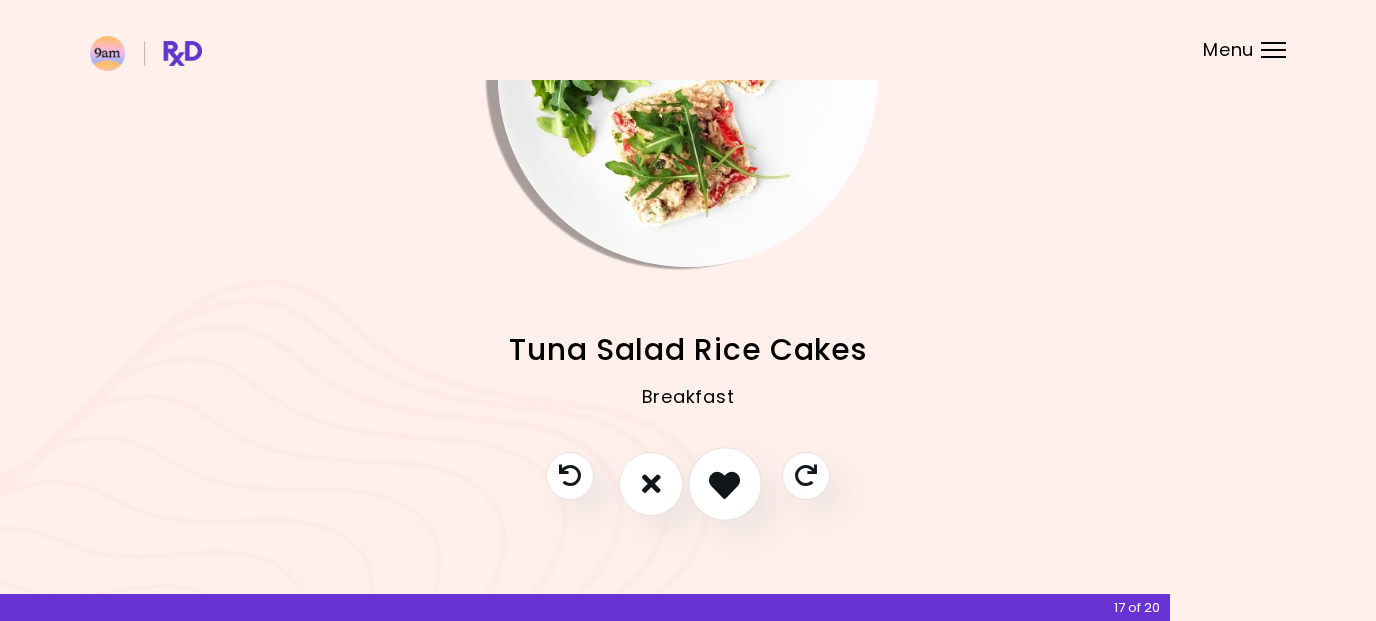 scroll, scrollTop: 197, scrollLeft: 0, axis: vertical 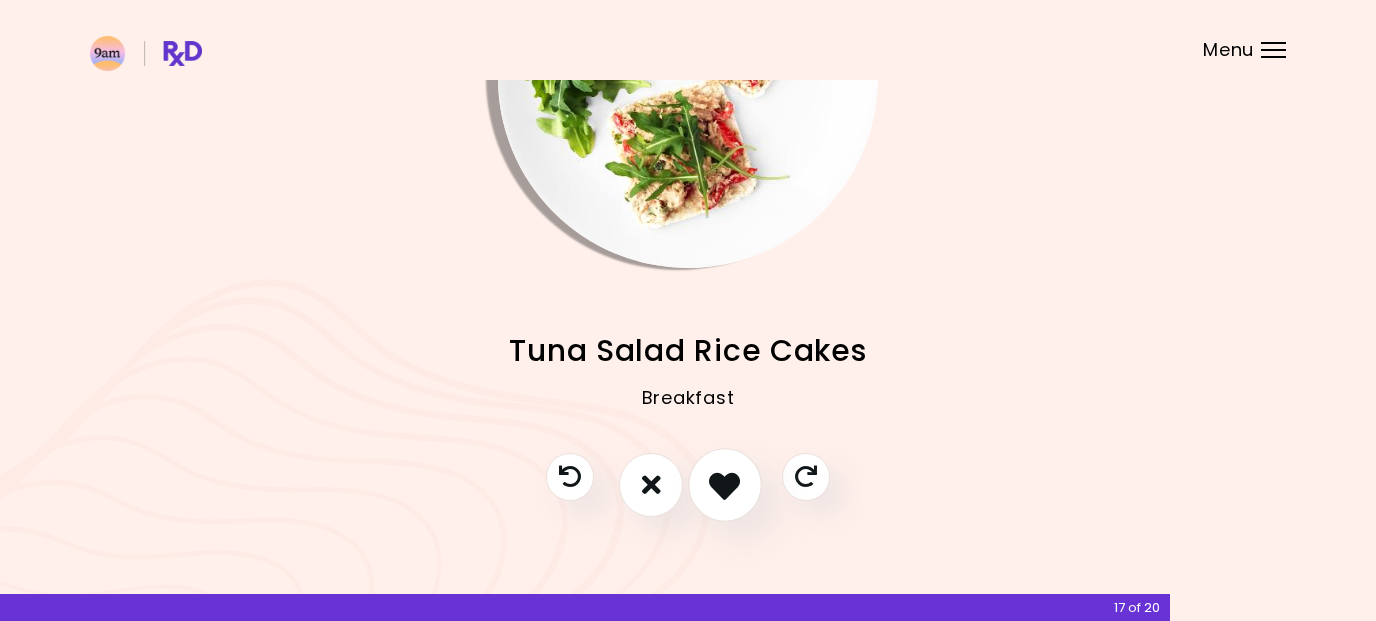 click at bounding box center (724, 484) 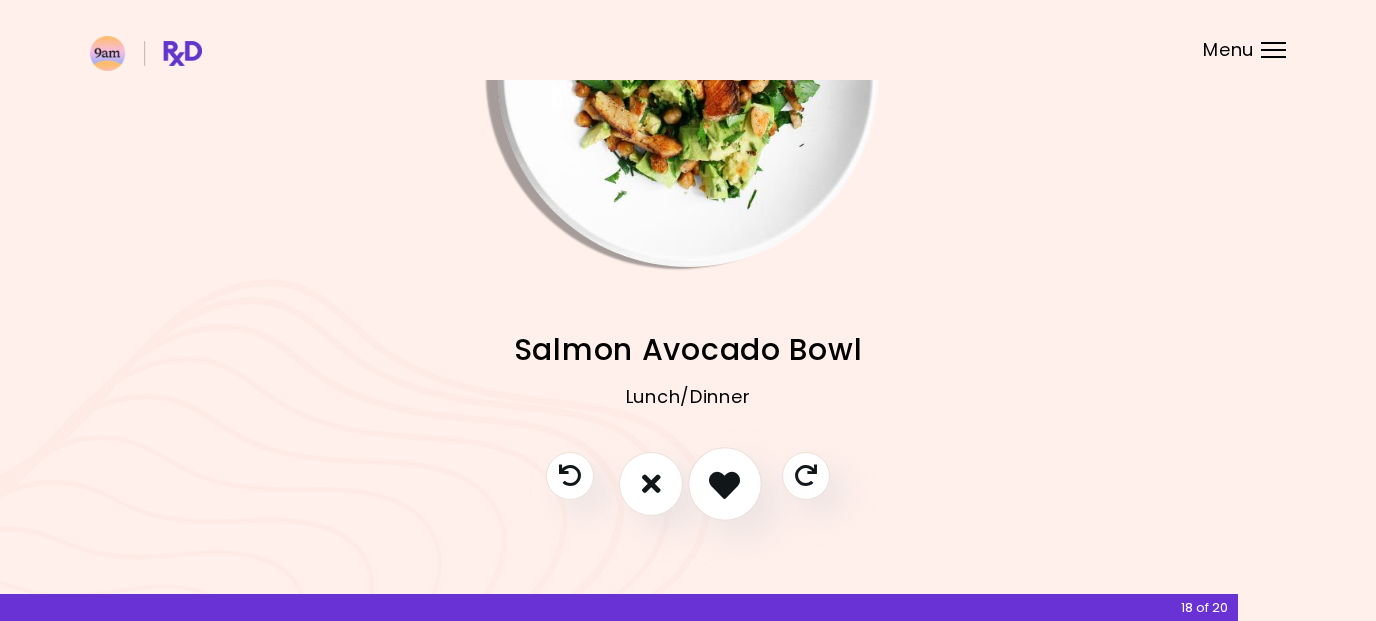 scroll, scrollTop: 197, scrollLeft: 0, axis: vertical 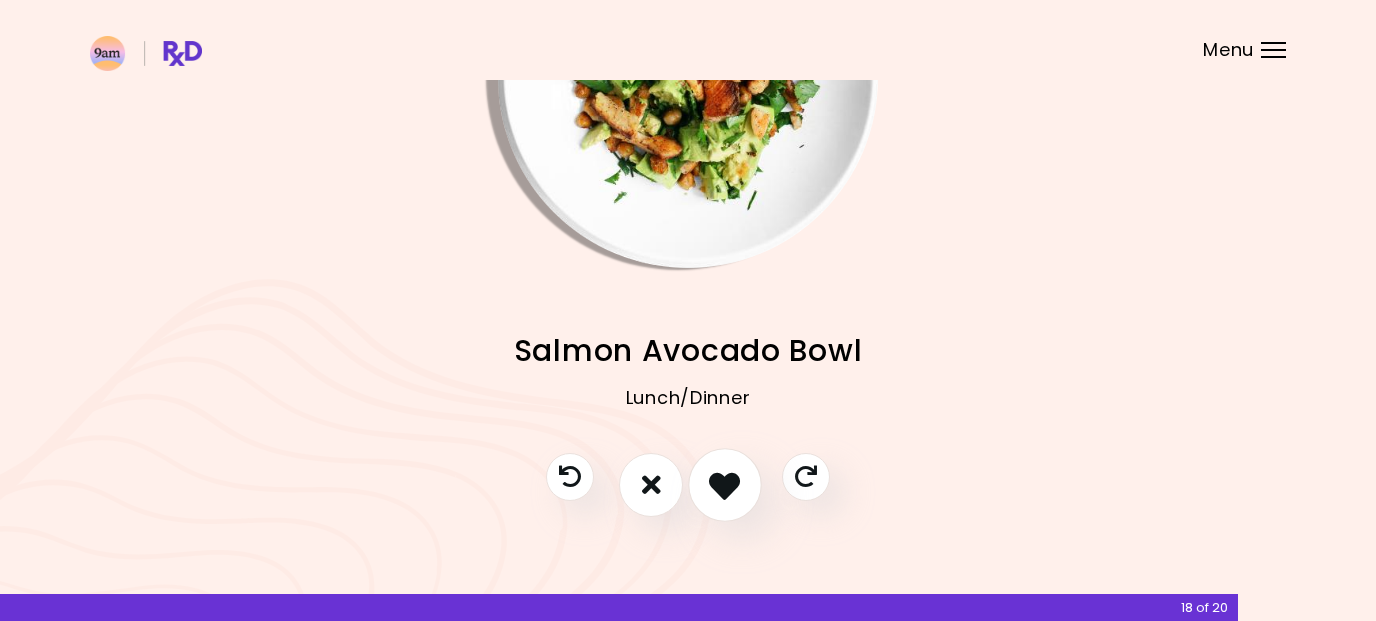click at bounding box center (725, 485) 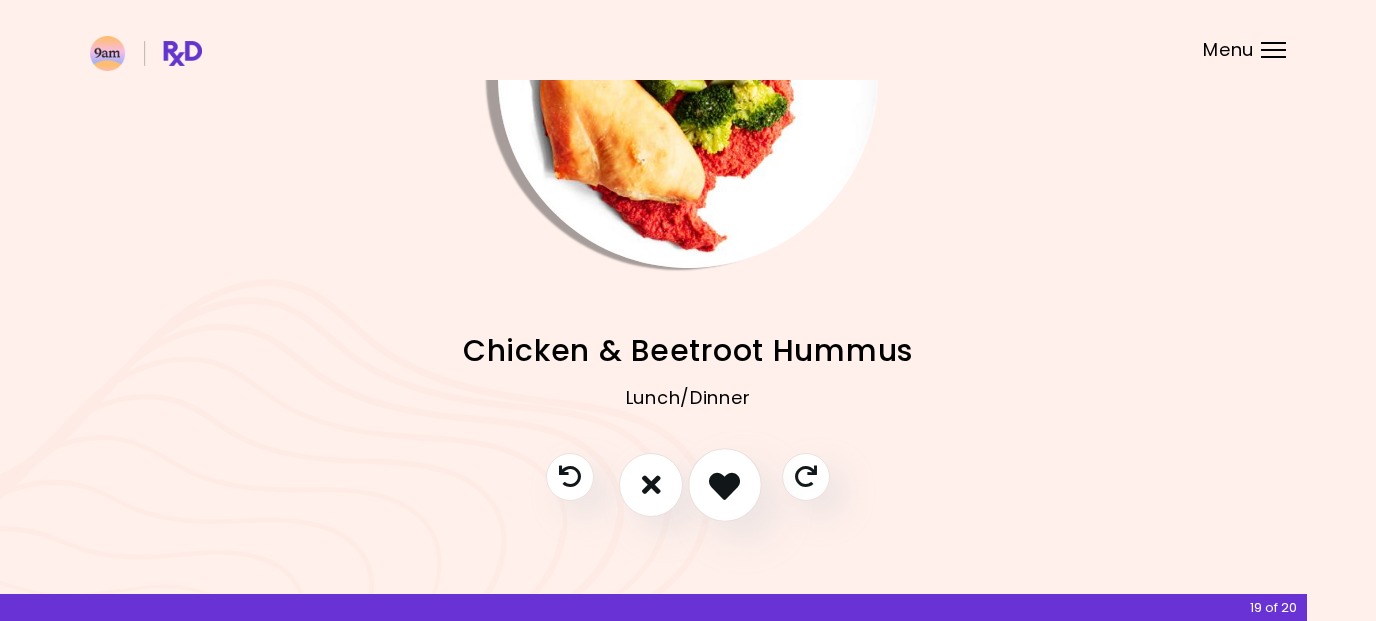 click at bounding box center (724, 484) 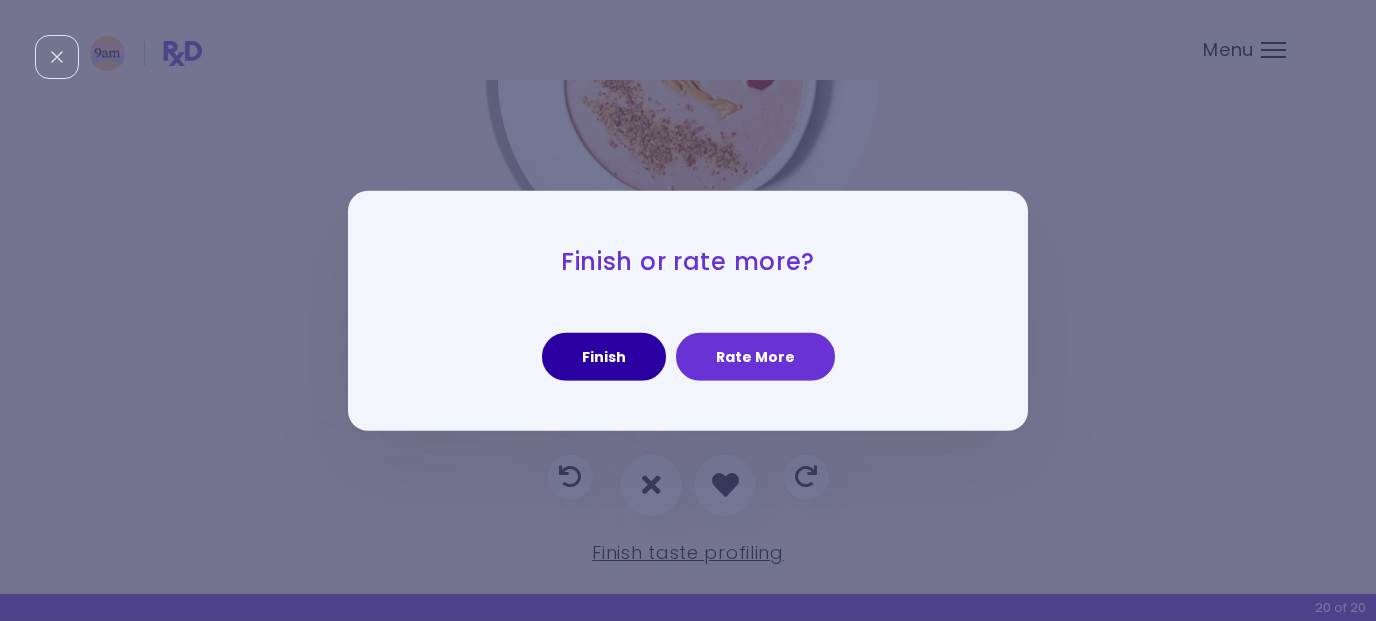 click on "Finish" at bounding box center [604, 357] 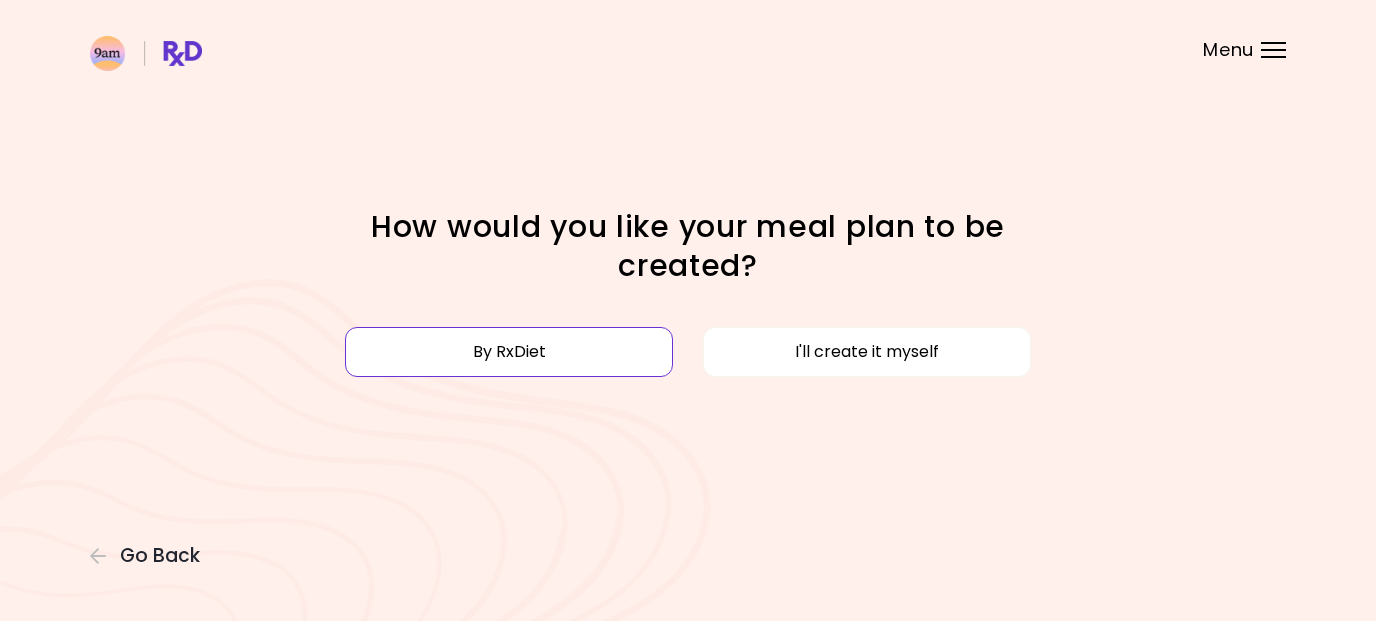 click on "By RxDiet" at bounding box center [509, 352] 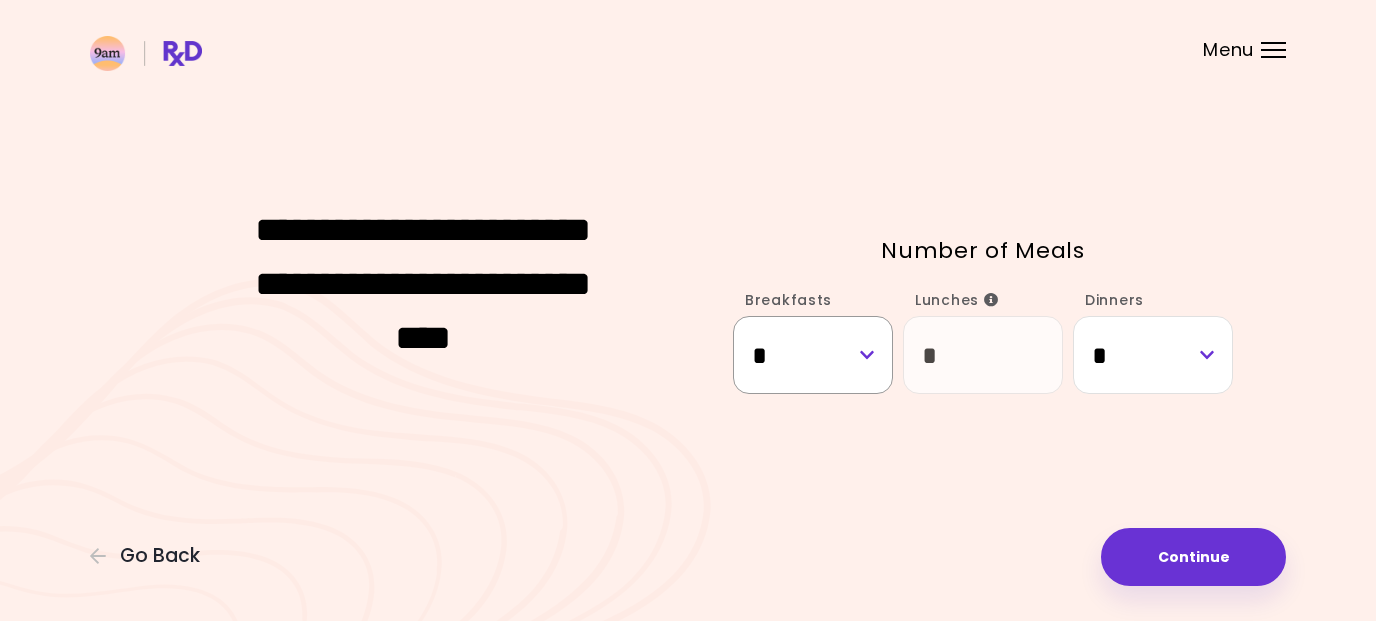 select on "*" 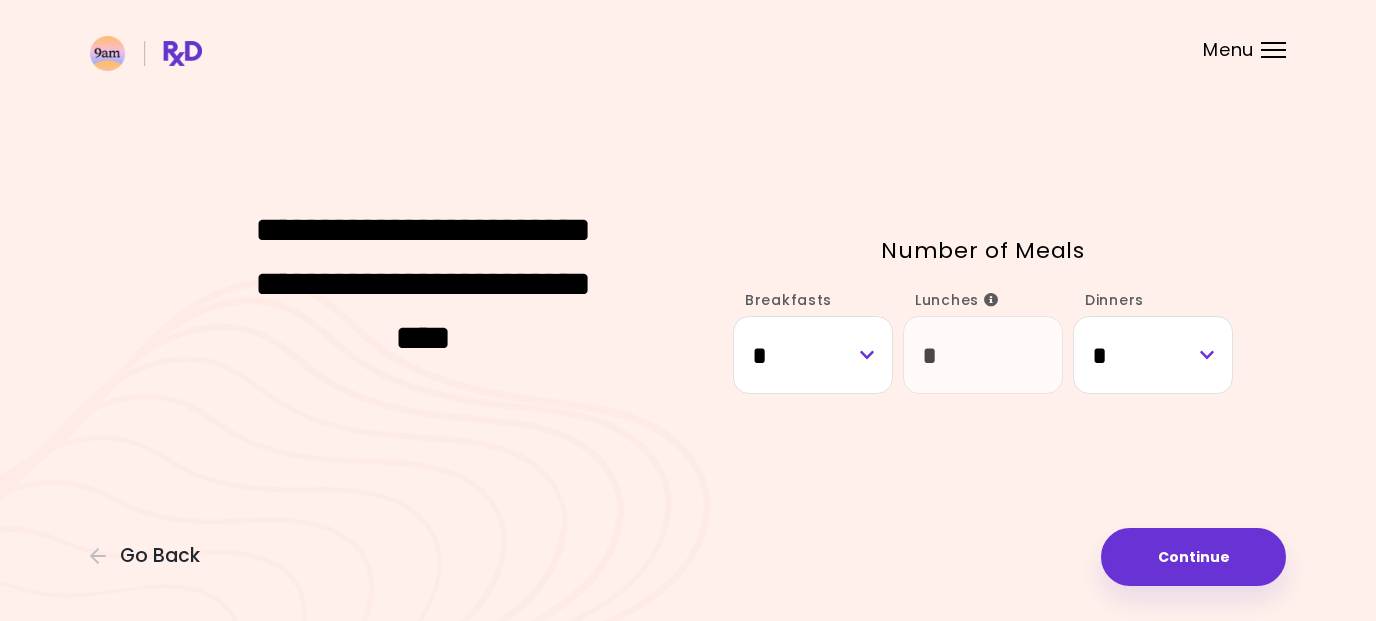 click on "**********" at bounding box center [688, 310] 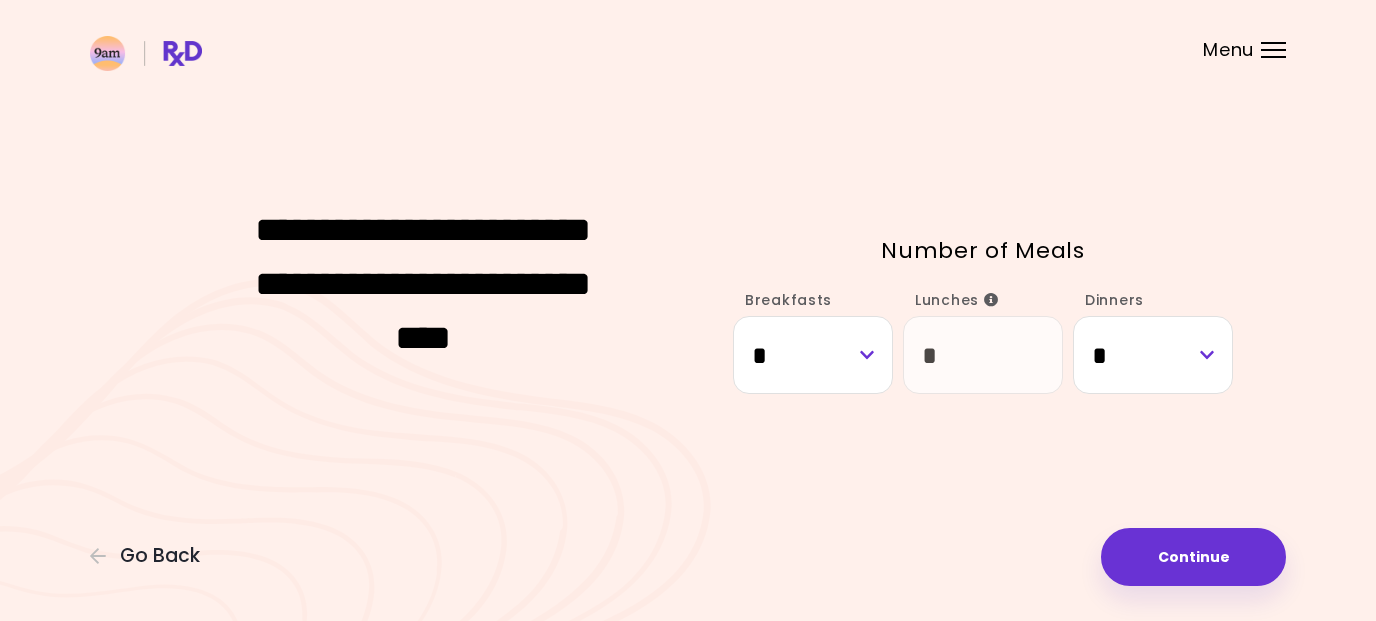 click at bounding box center [991, 300] 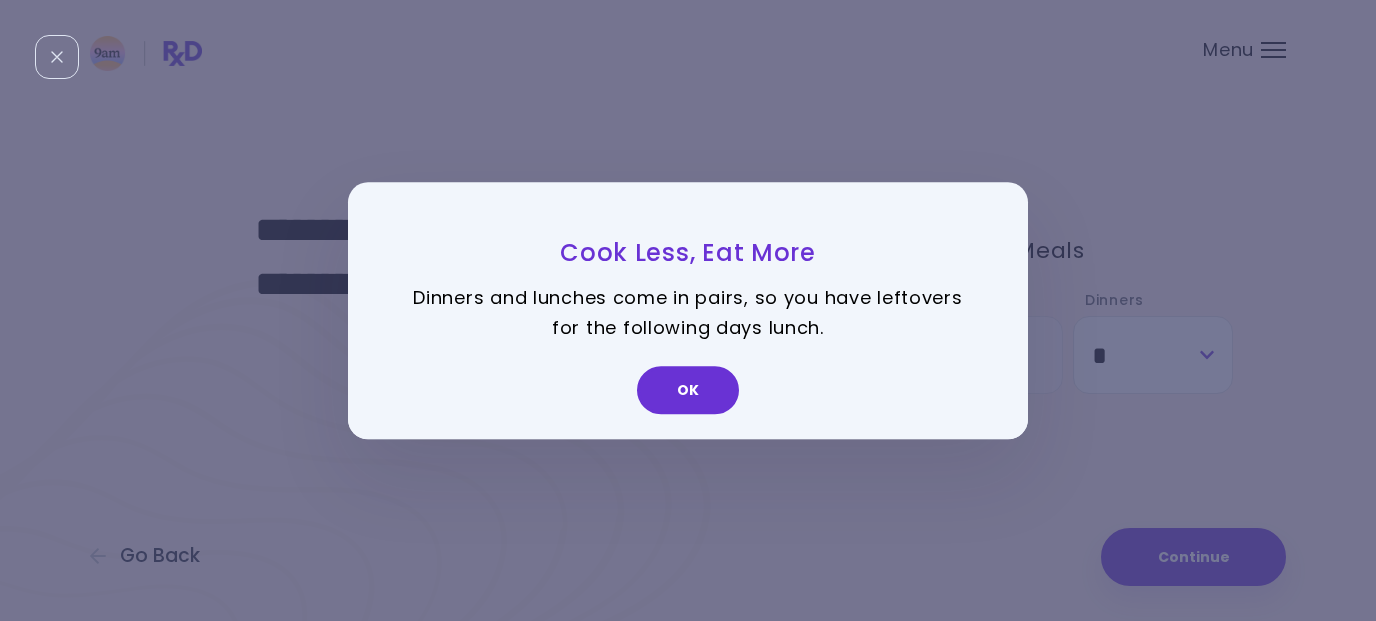 click on "Cook Less, Eat More Dinners and lunches come in pairs, so you have leftovers for the following days lunch. OK" at bounding box center [688, 310] 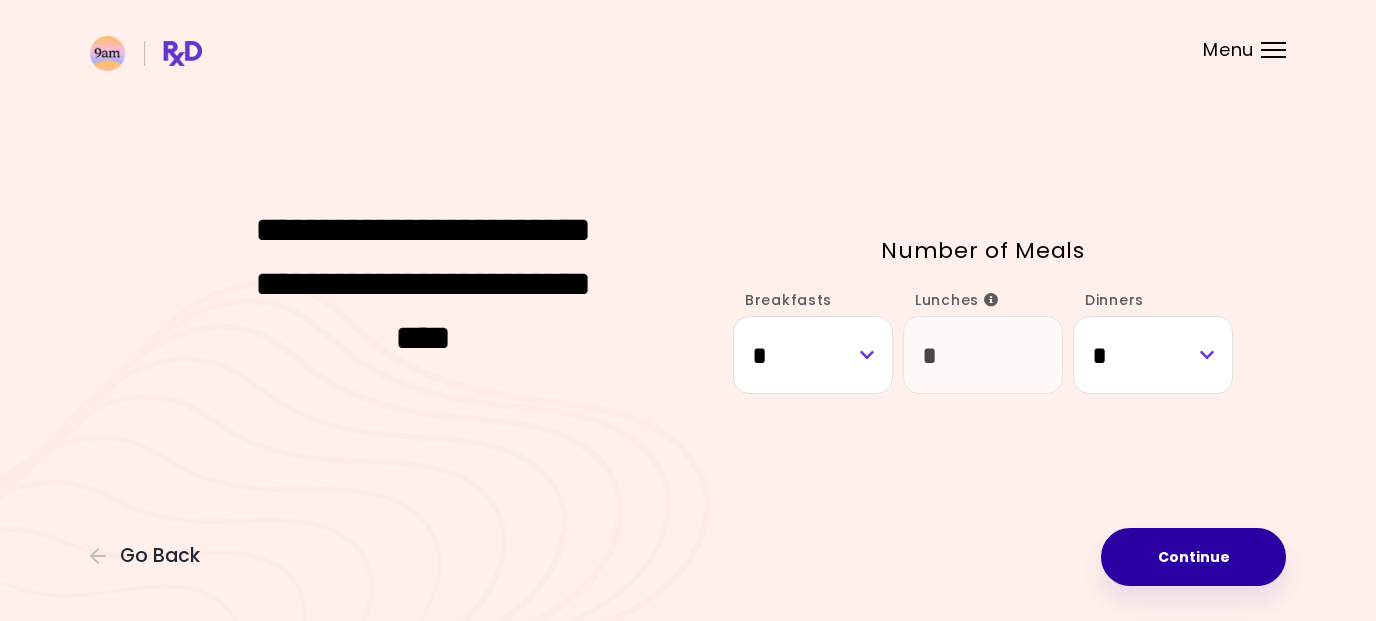 click on "Continue" at bounding box center (1193, 557) 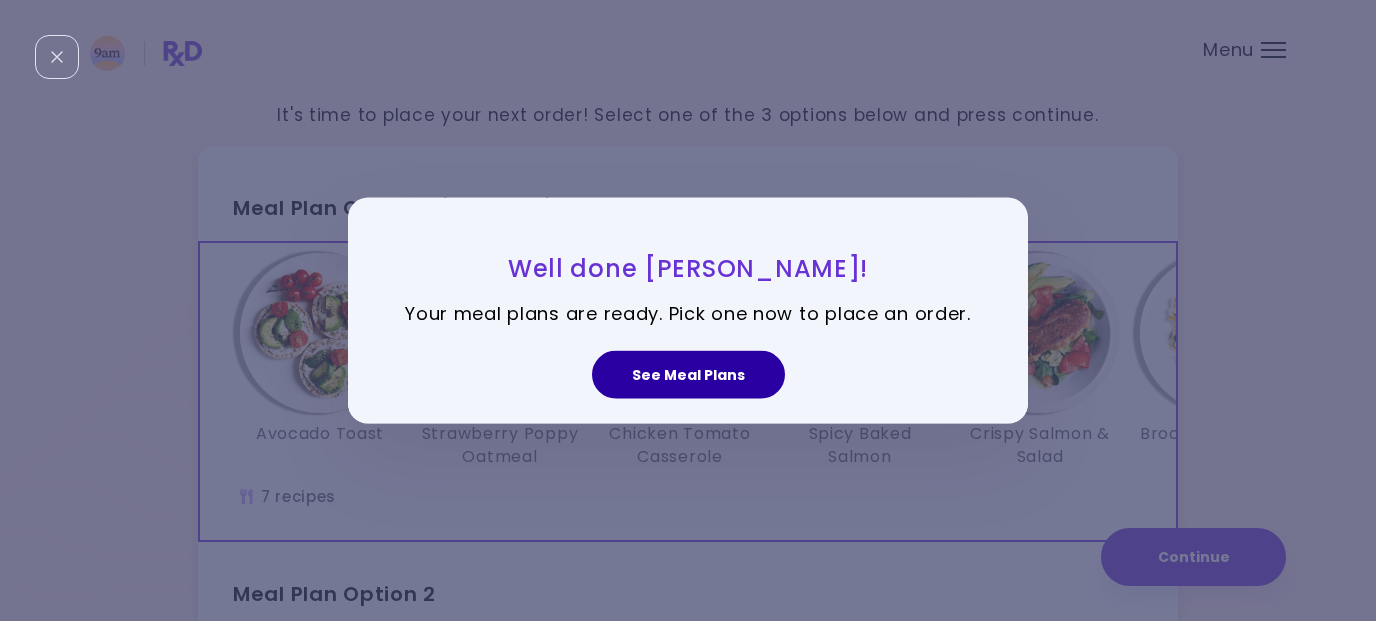 click on "See Meal Plans" at bounding box center (688, 375) 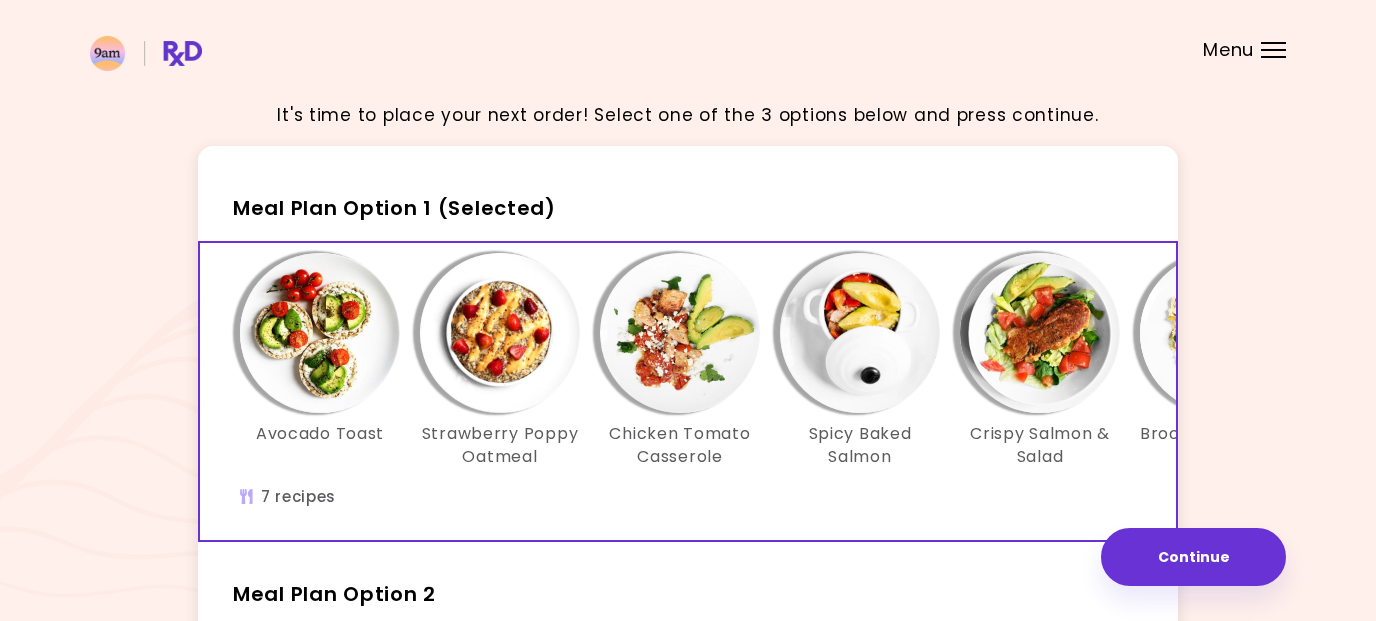 scroll, scrollTop: 0, scrollLeft: 0, axis: both 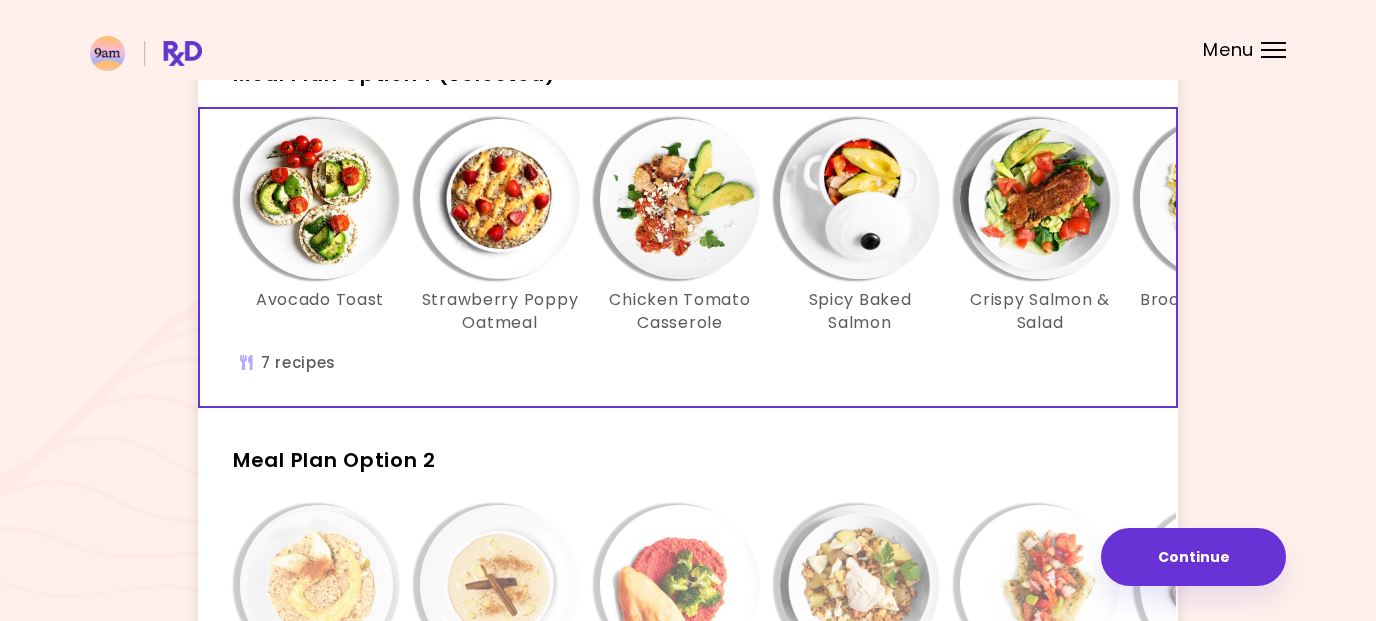 click at bounding box center (680, 585) 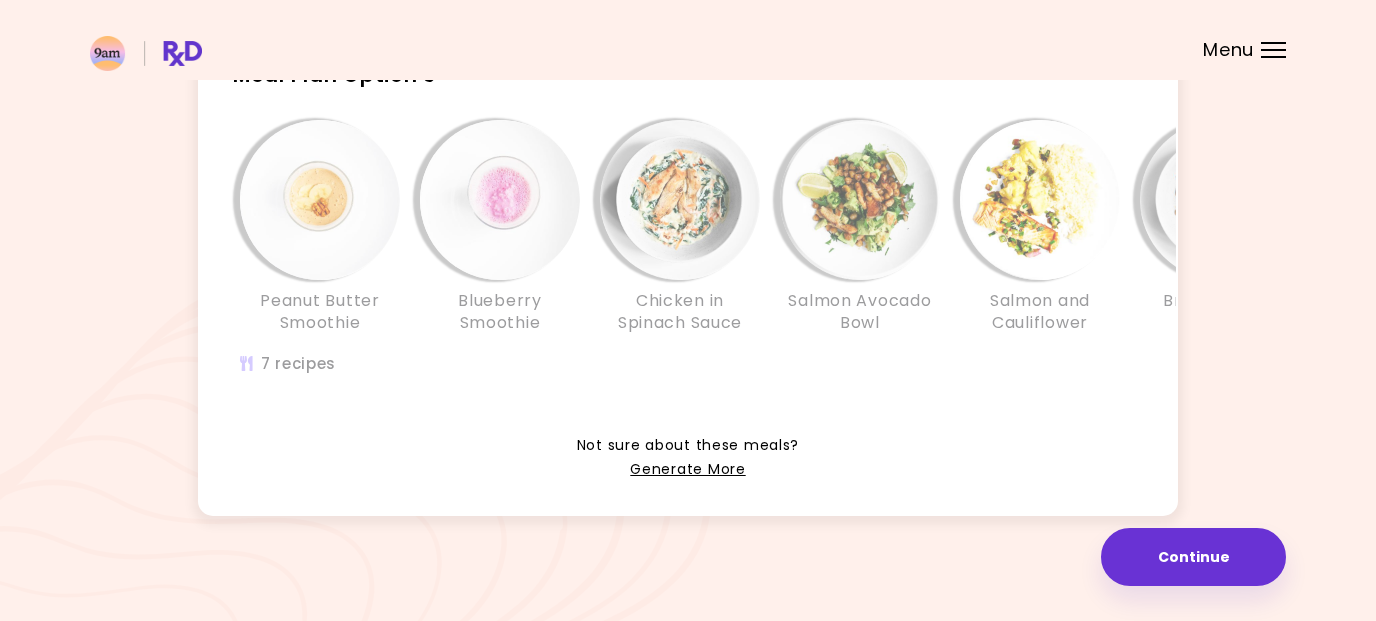 scroll, scrollTop: 904, scrollLeft: 0, axis: vertical 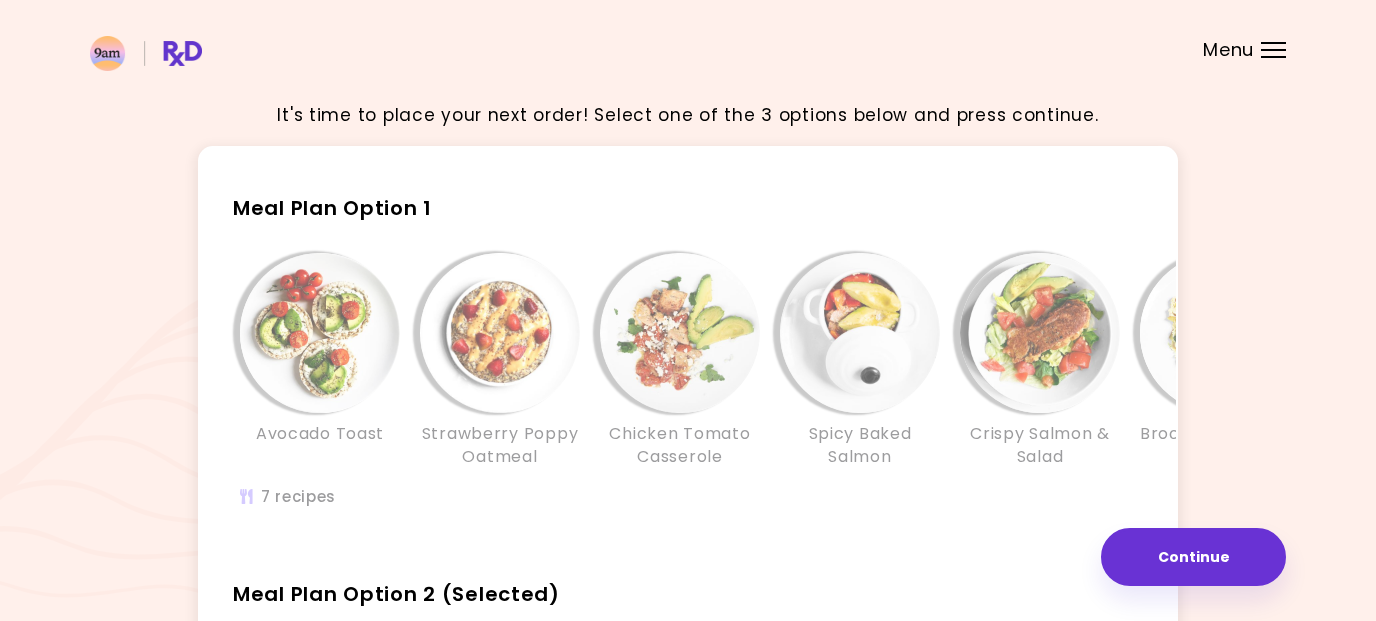 click at bounding box center (680, 333) 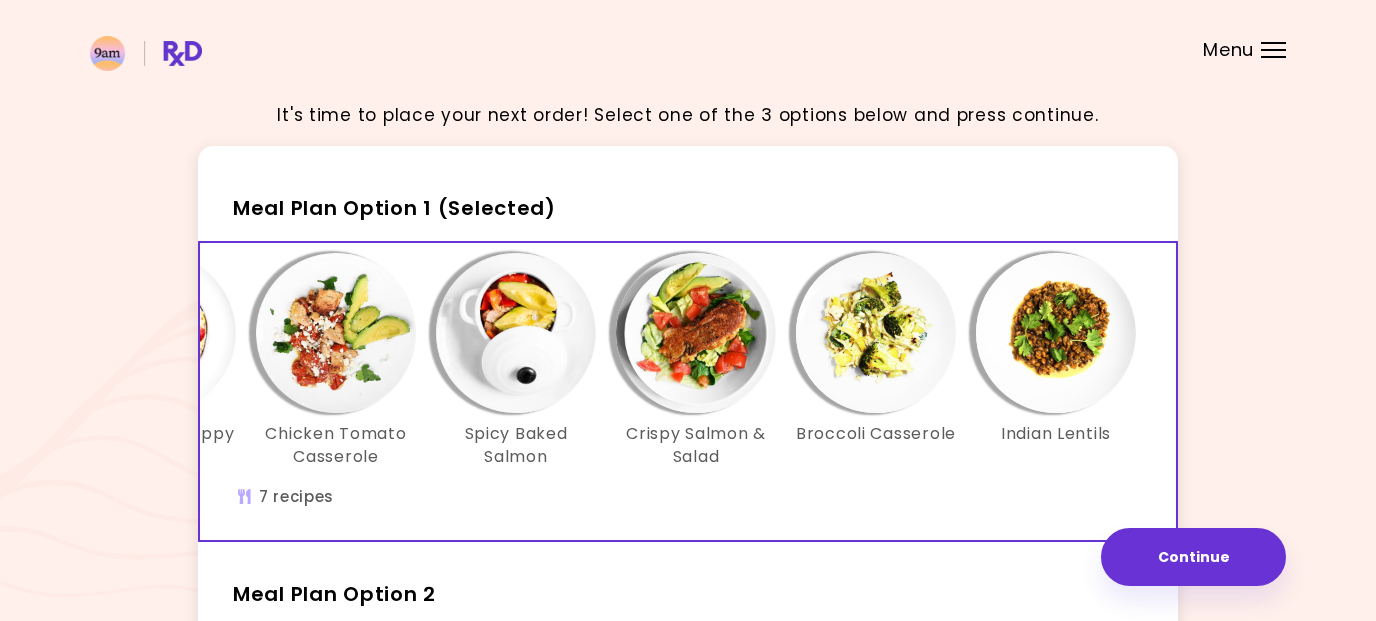 scroll, scrollTop: 0, scrollLeft: 344, axis: horizontal 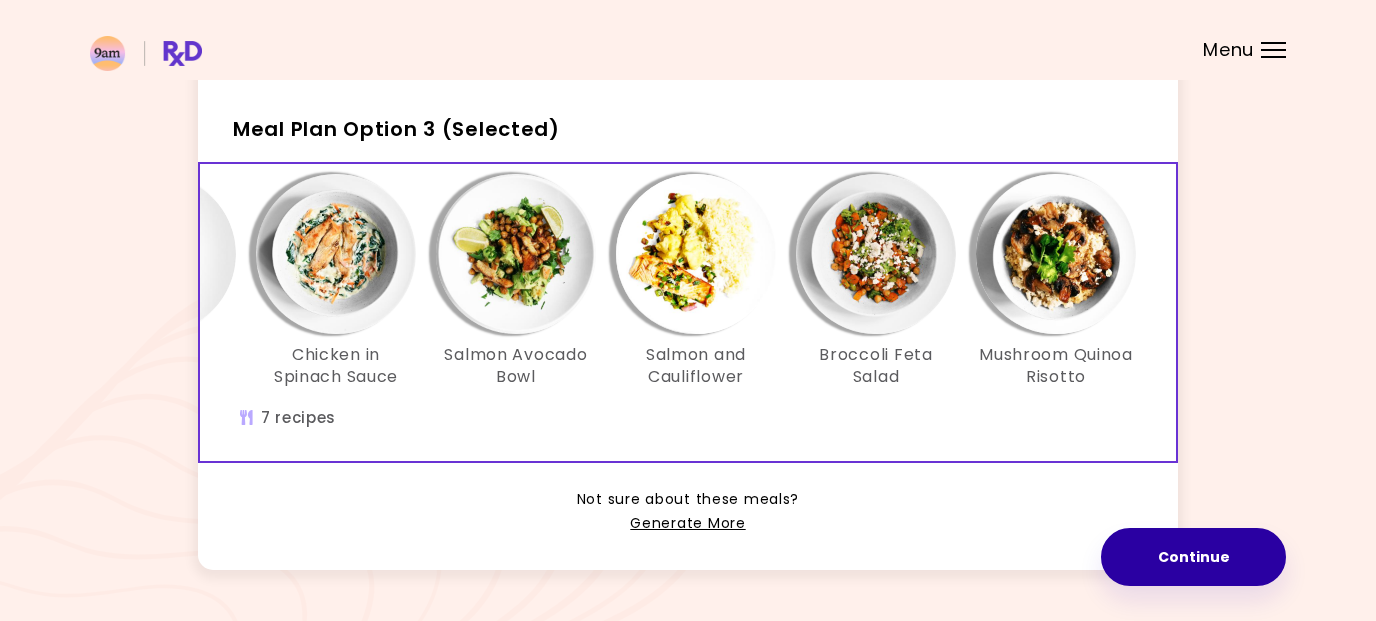 click on "Continue" at bounding box center (1193, 557) 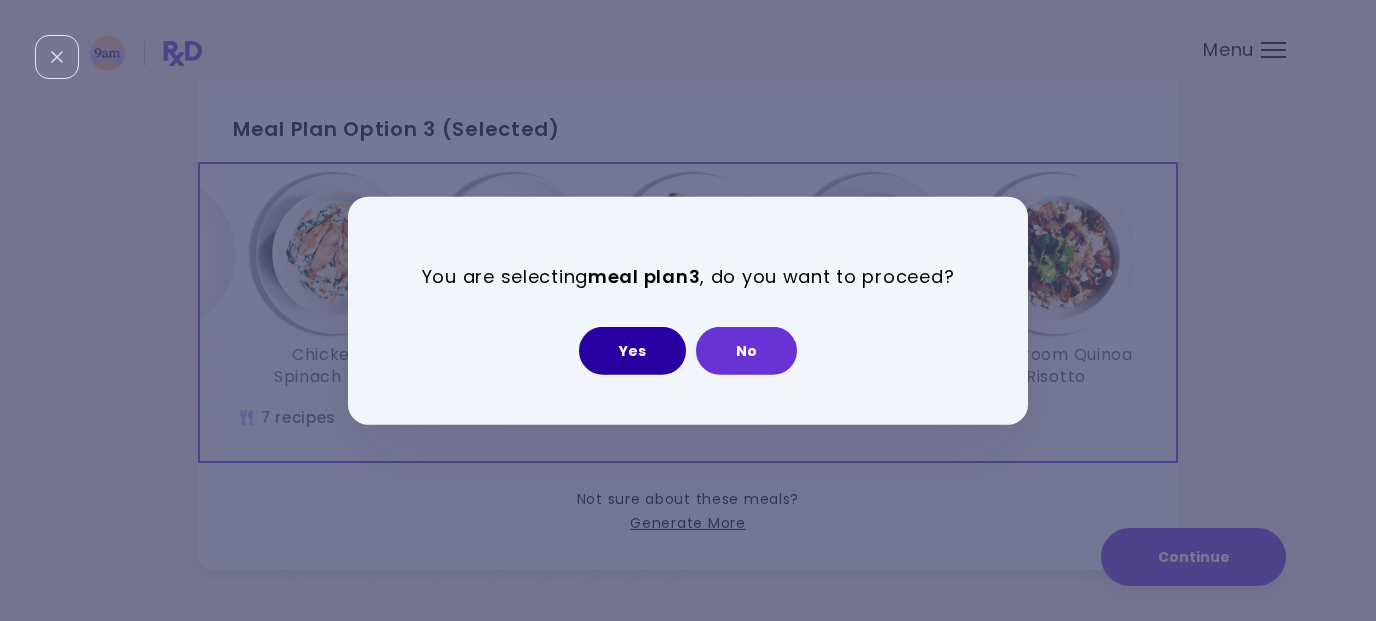 click on "Yes" at bounding box center [632, 351] 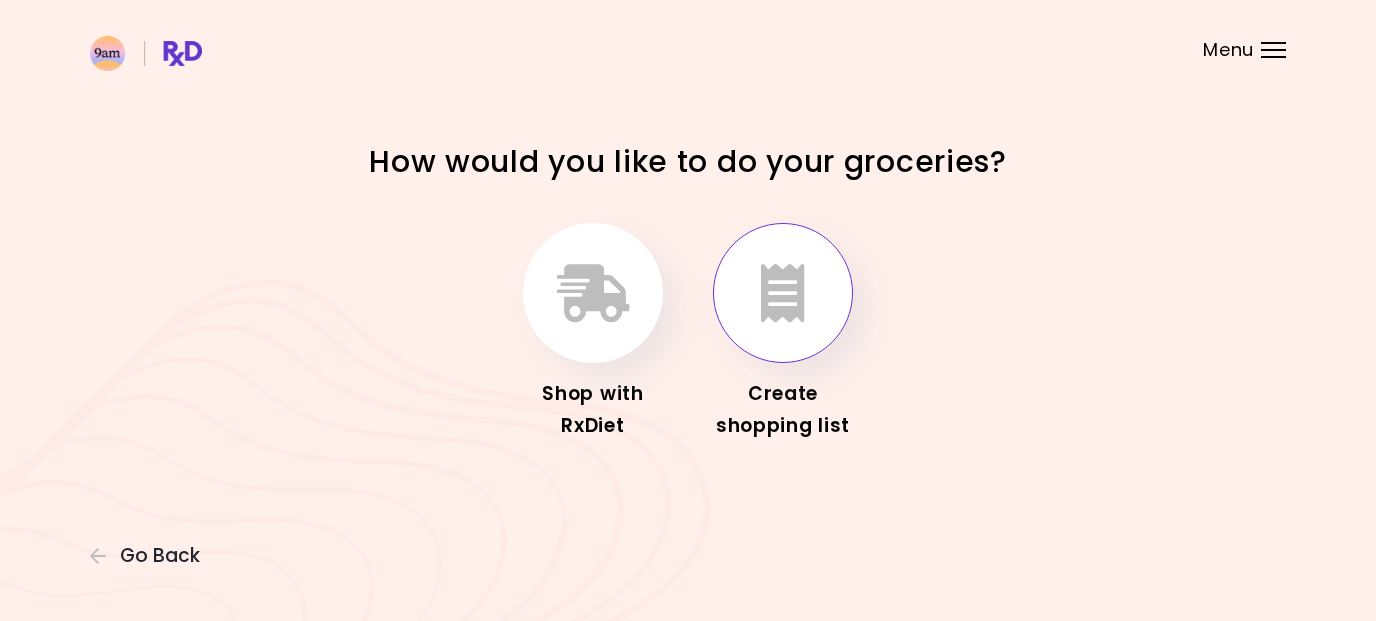 click at bounding box center (783, 293) 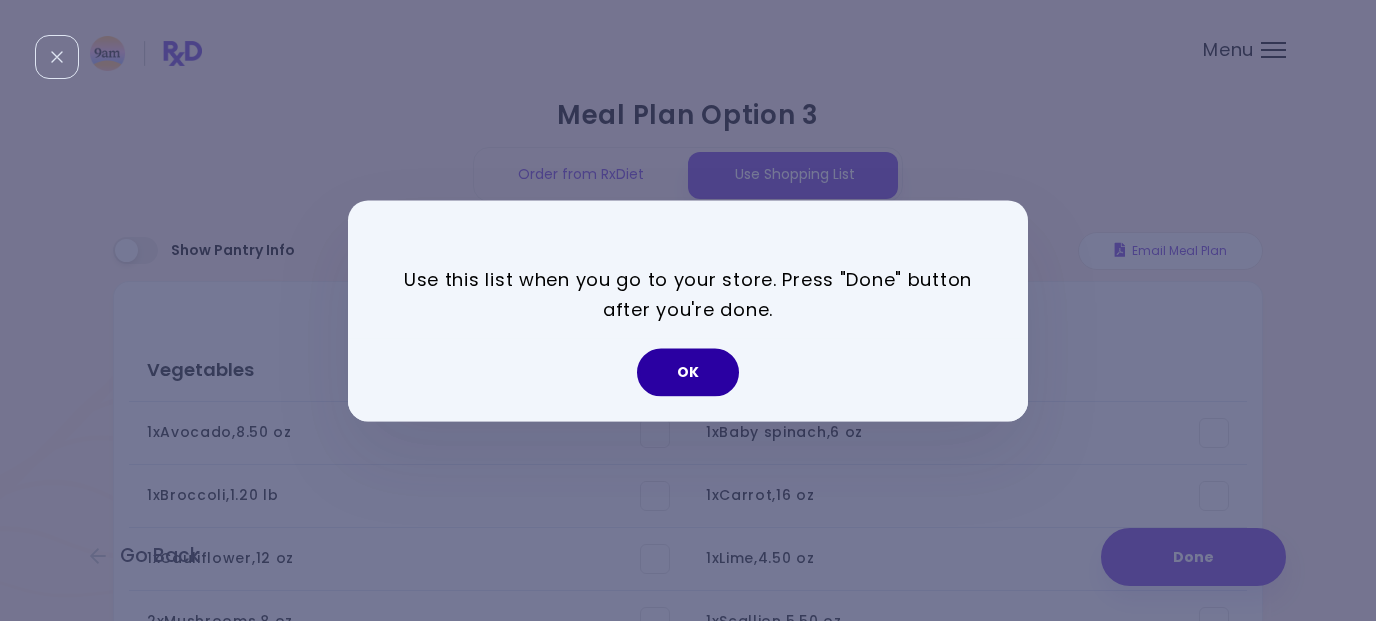 click on "OK" at bounding box center (688, 372) 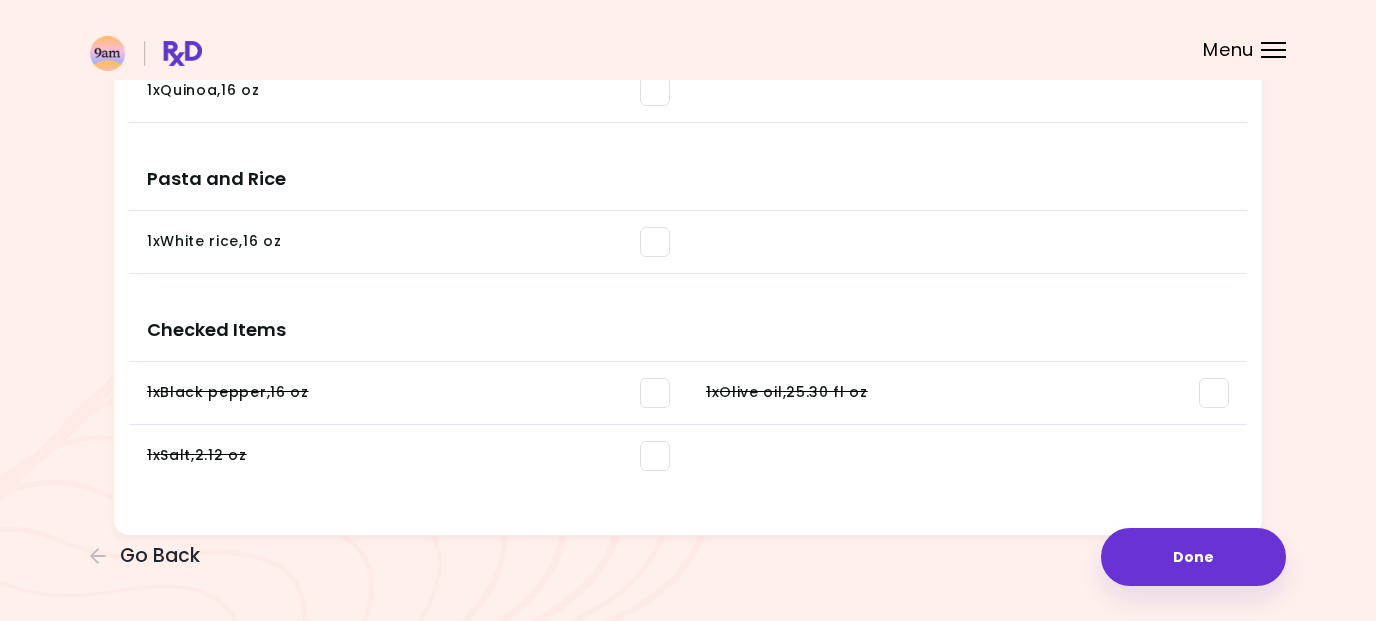 scroll, scrollTop: 2443, scrollLeft: 0, axis: vertical 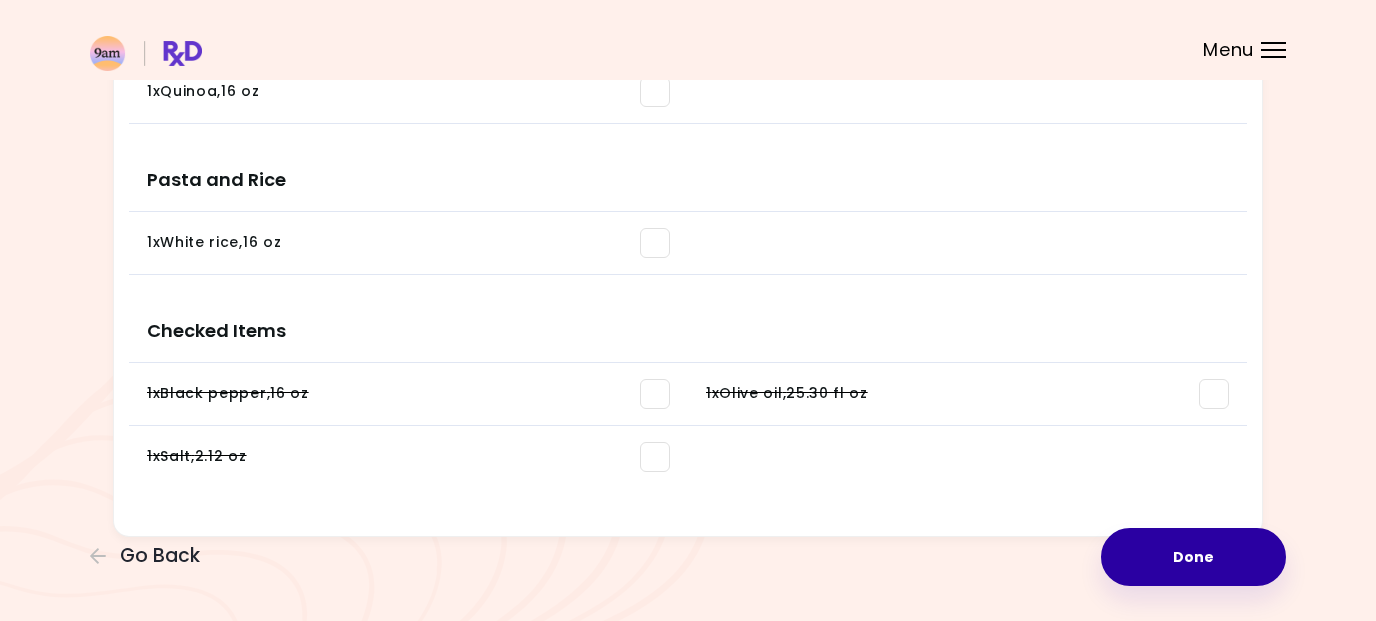 click on "Done" at bounding box center (1193, 557) 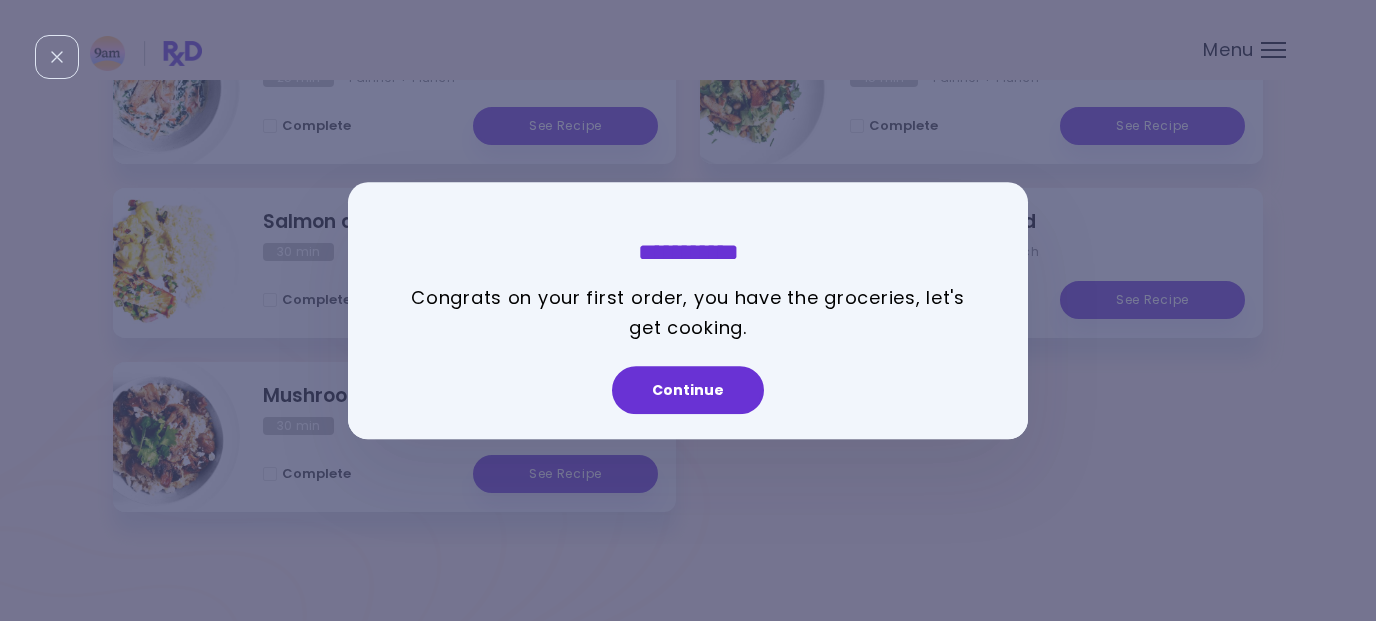 scroll, scrollTop: 0, scrollLeft: 0, axis: both 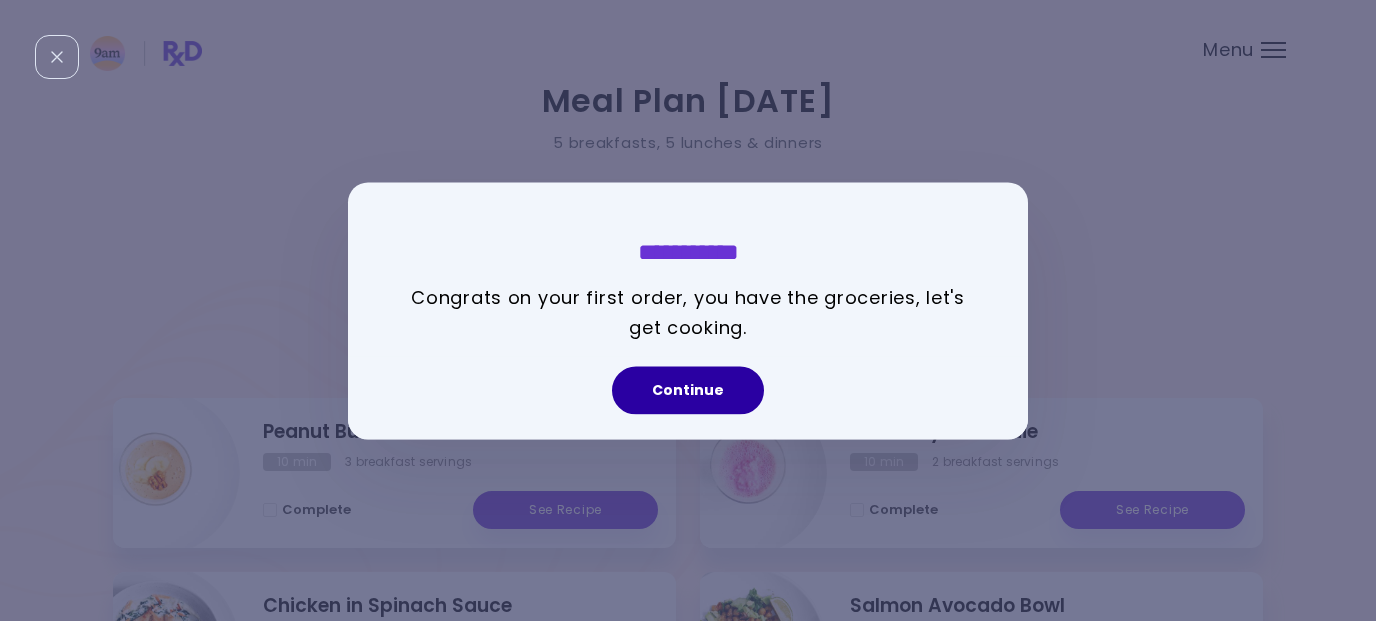 click on "Continue" at bounding box center (688, 390) 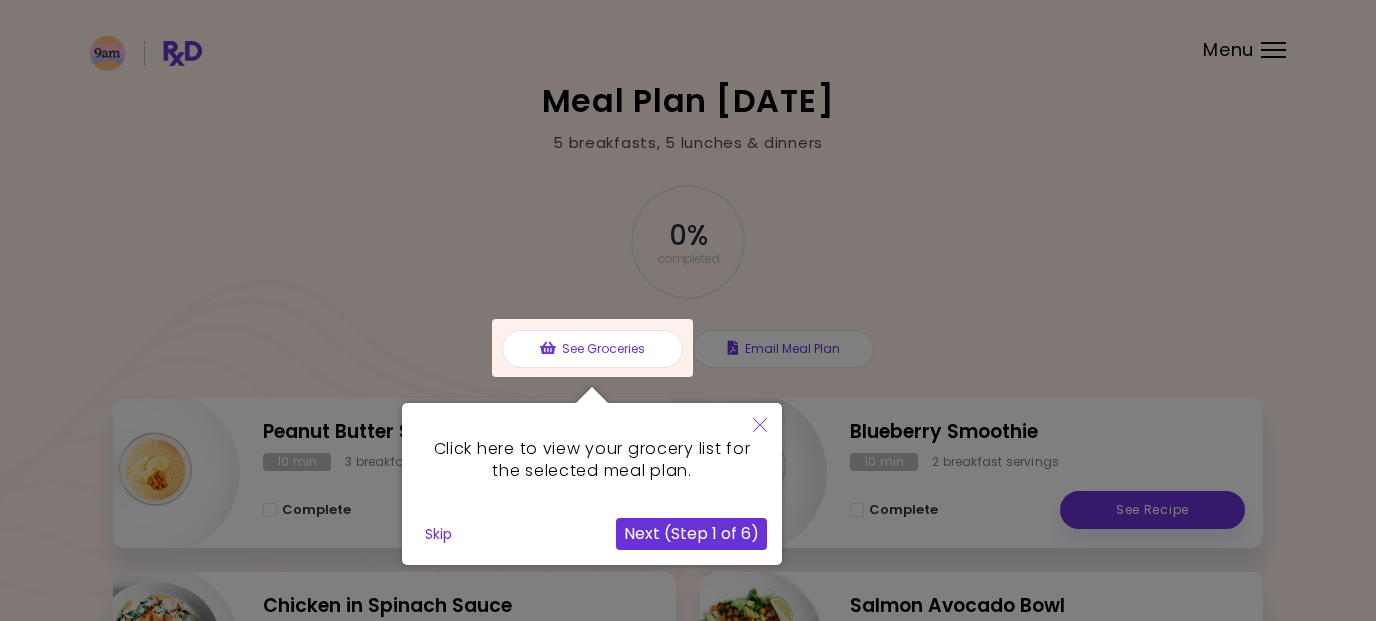 click 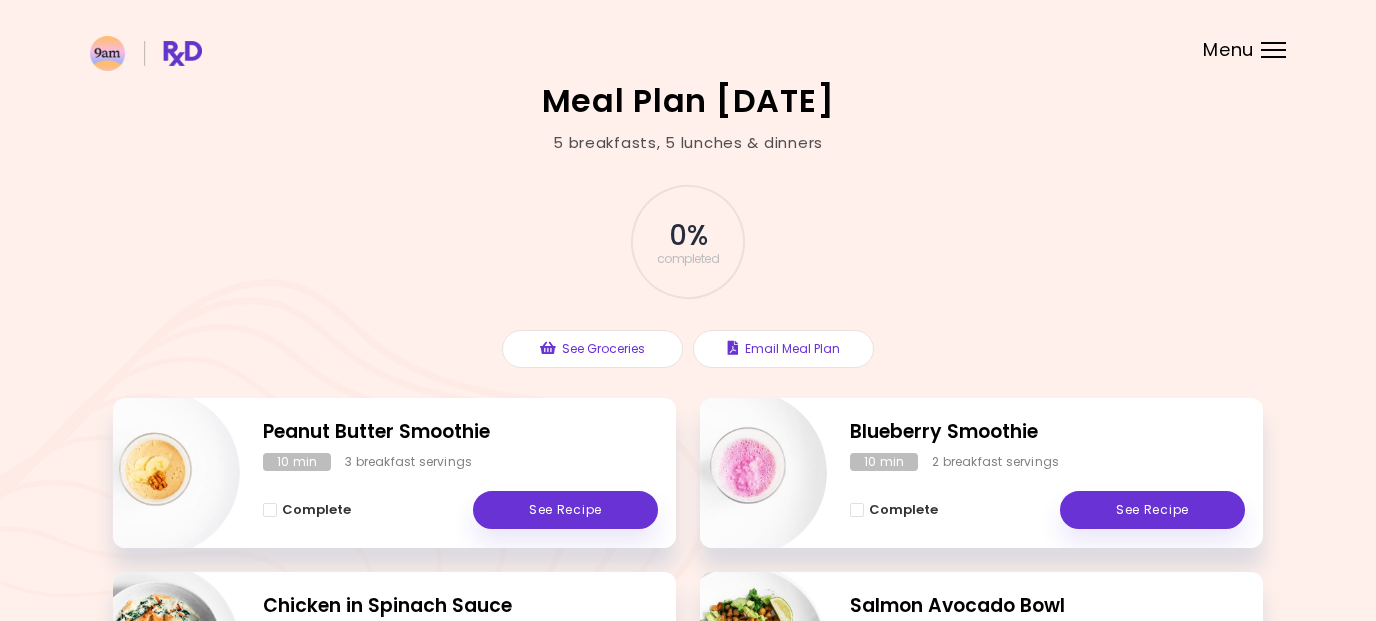 scroll, scrollTop: 0, scrollLeft: 0, axis: both 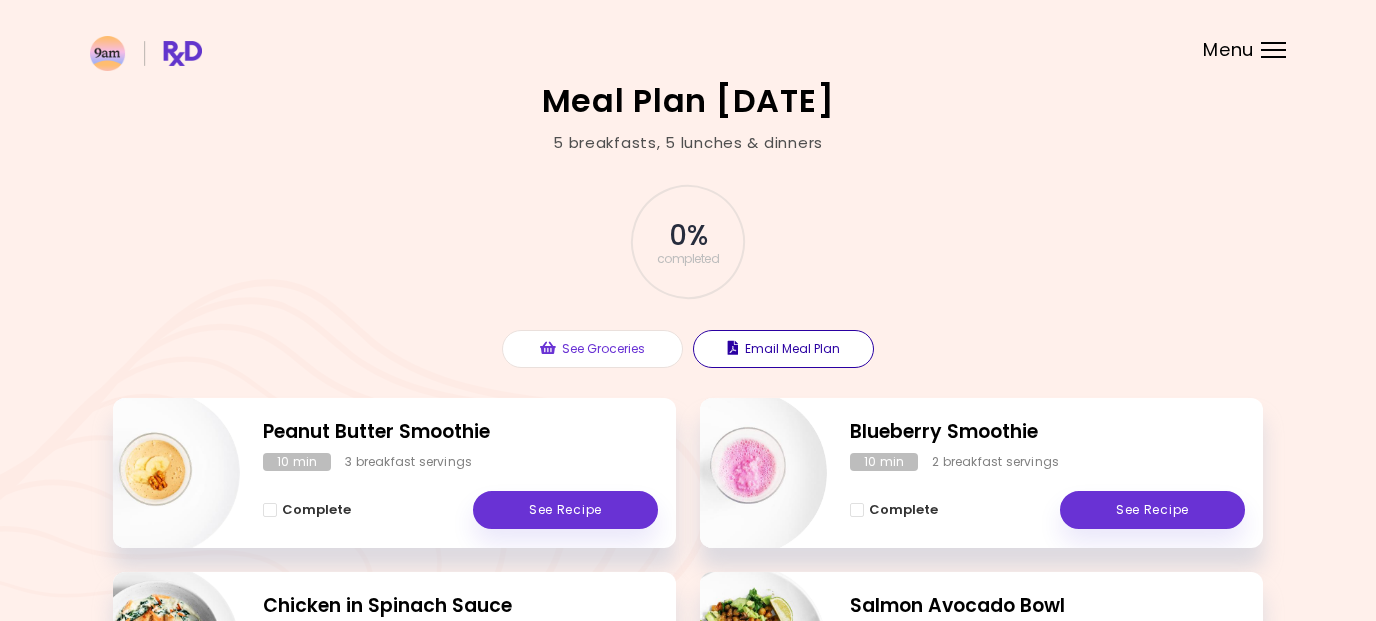 click on "Email Meal Plan" at bounding box center [783, 349] 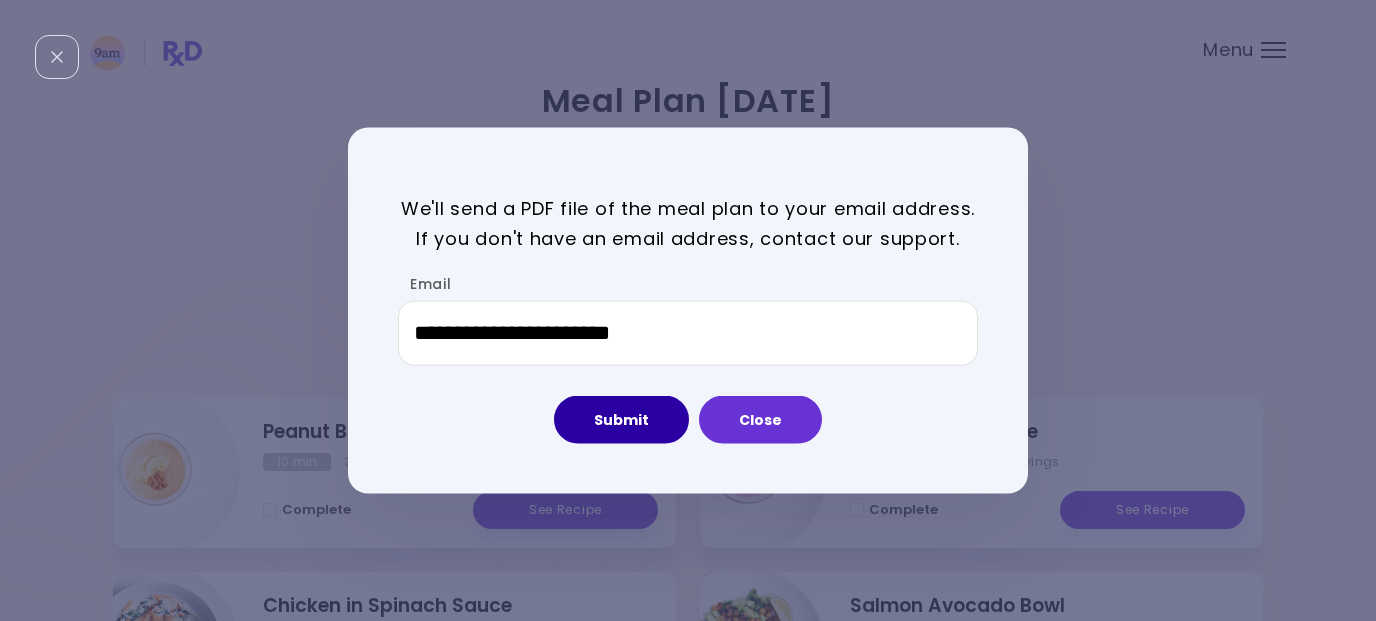 click on "Submit" at bounding box center (621, 420) 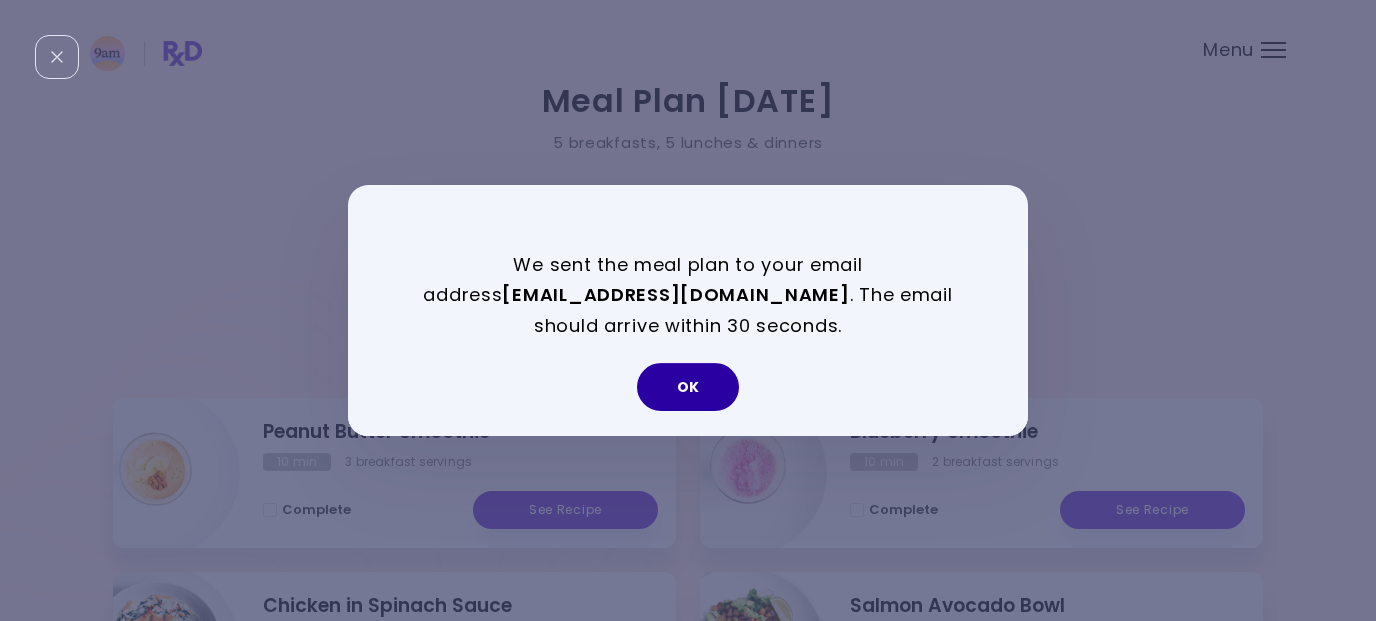 click on "OK" at bounding box center [688, 387] 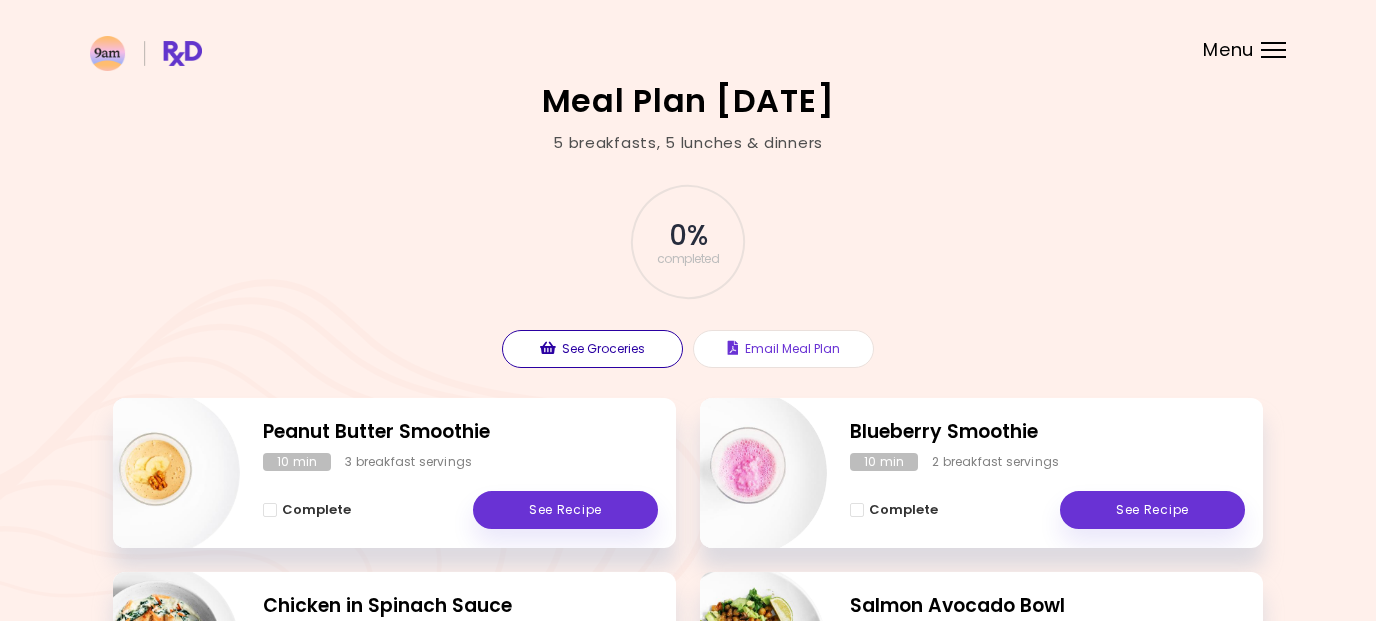click on "See Groceries" at bounding box center [592, 349] 